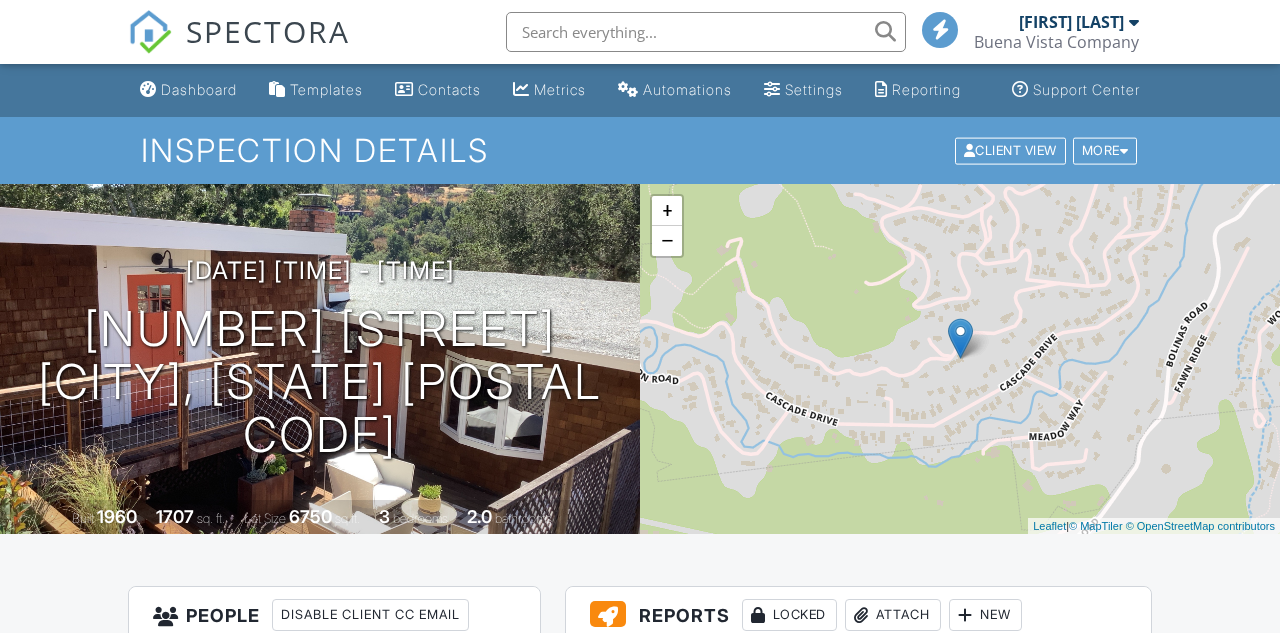 scroll, scrollTop: -89, scrollLeft: 0, axis: vertical 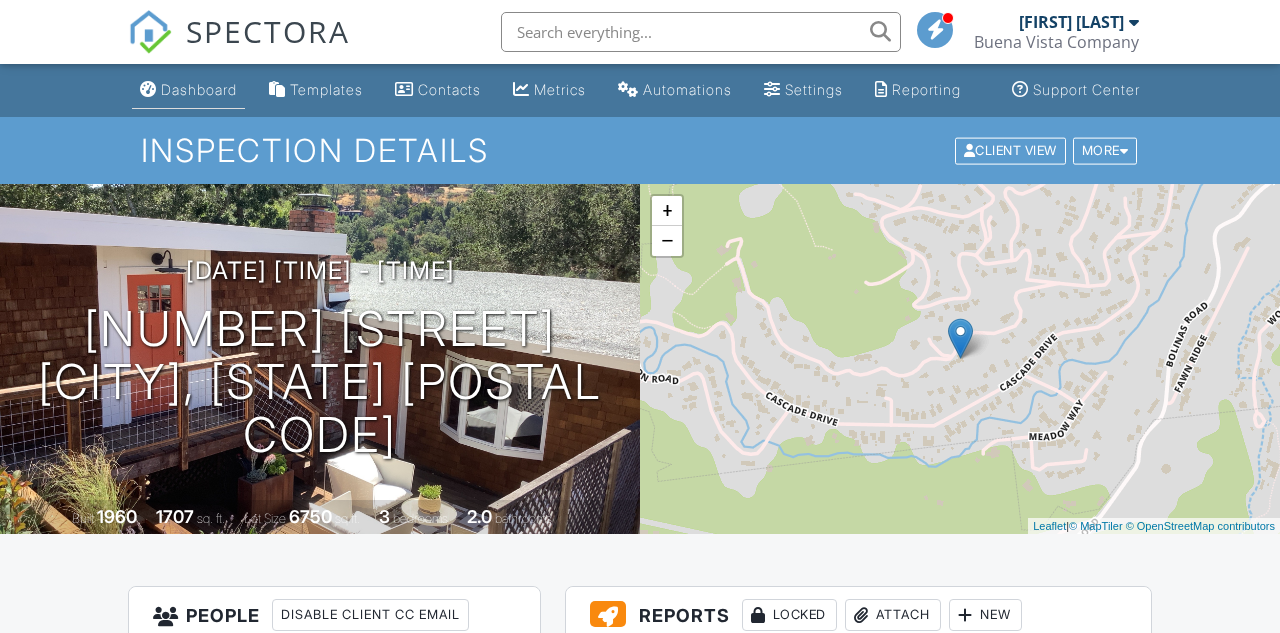 click on "Dashboard" at bounding box center (199, 89) 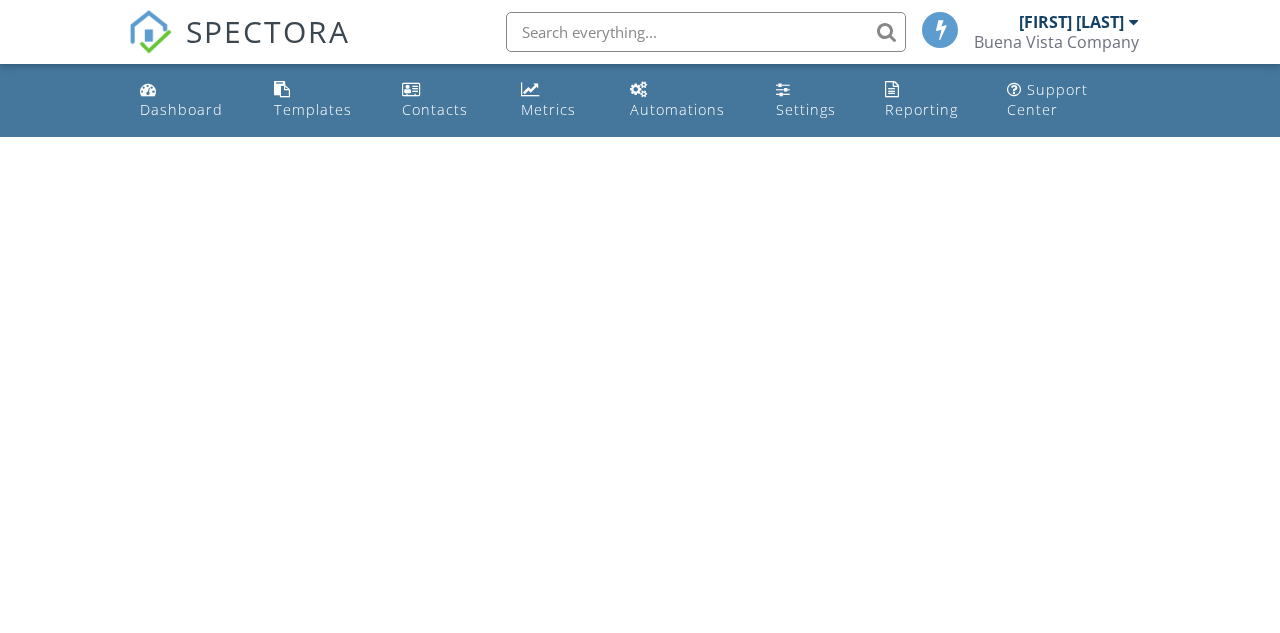 scroll, scrollTop: 0, scrollLeft: 0, axis: both 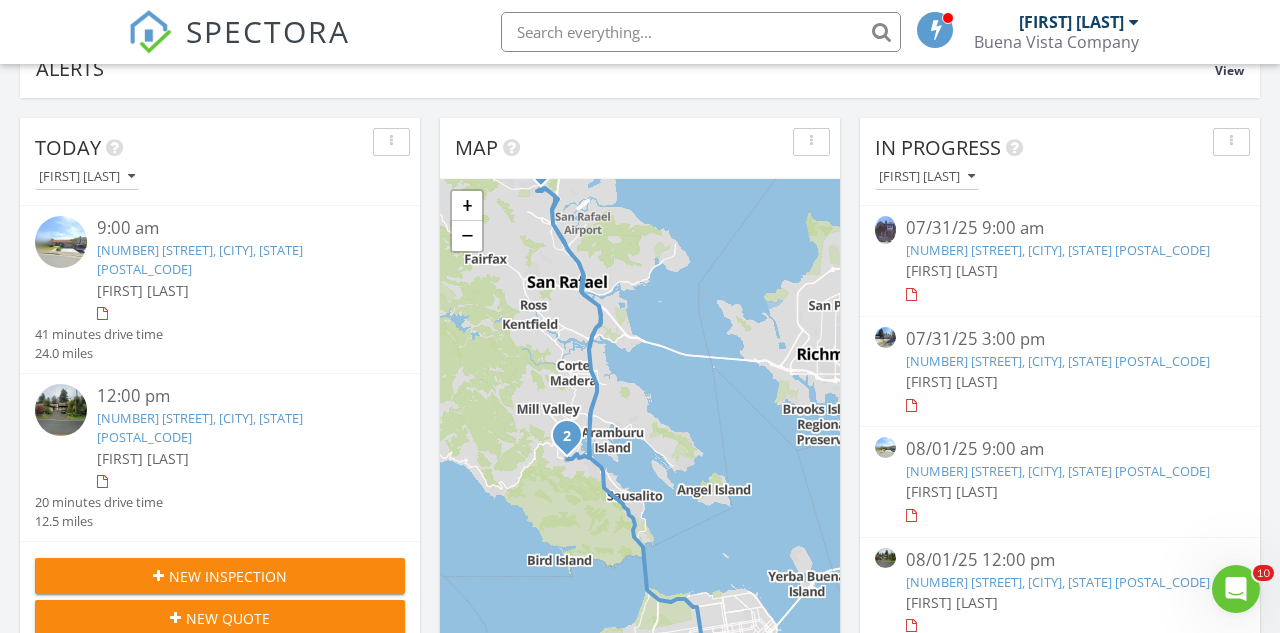 click on "275 Romain St, San Francisco, CA 94131" at bounding box center (1058, 250) 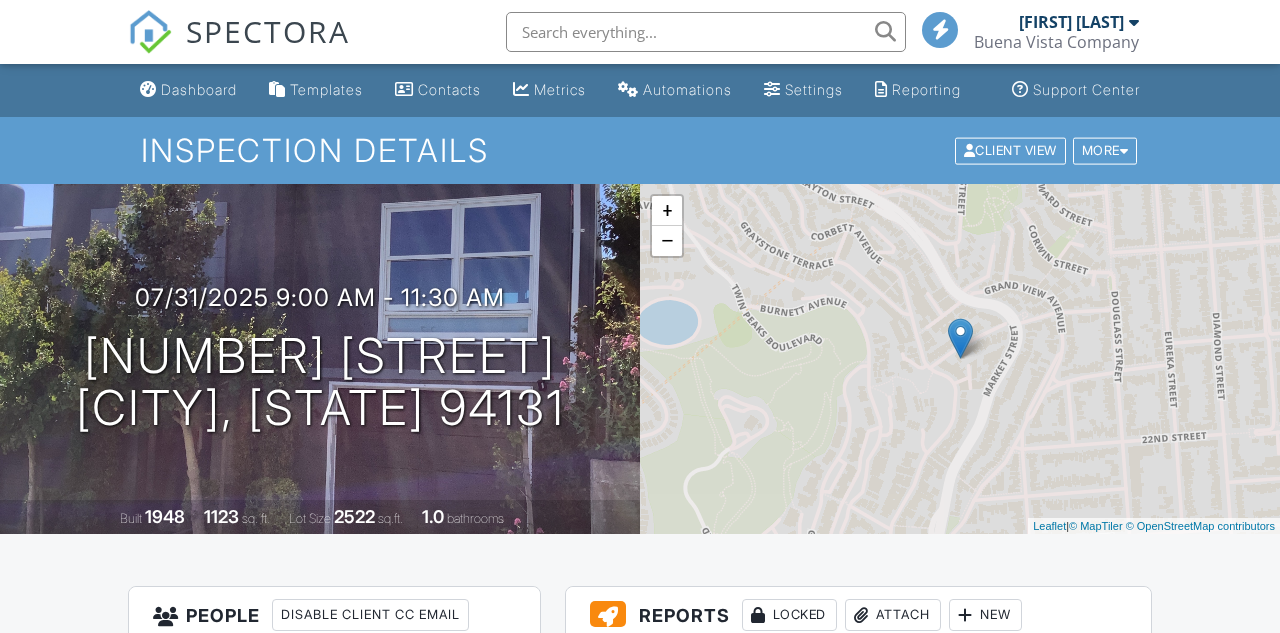 scroll, scrollTop: 0, scrollLeft: 0, axis: both 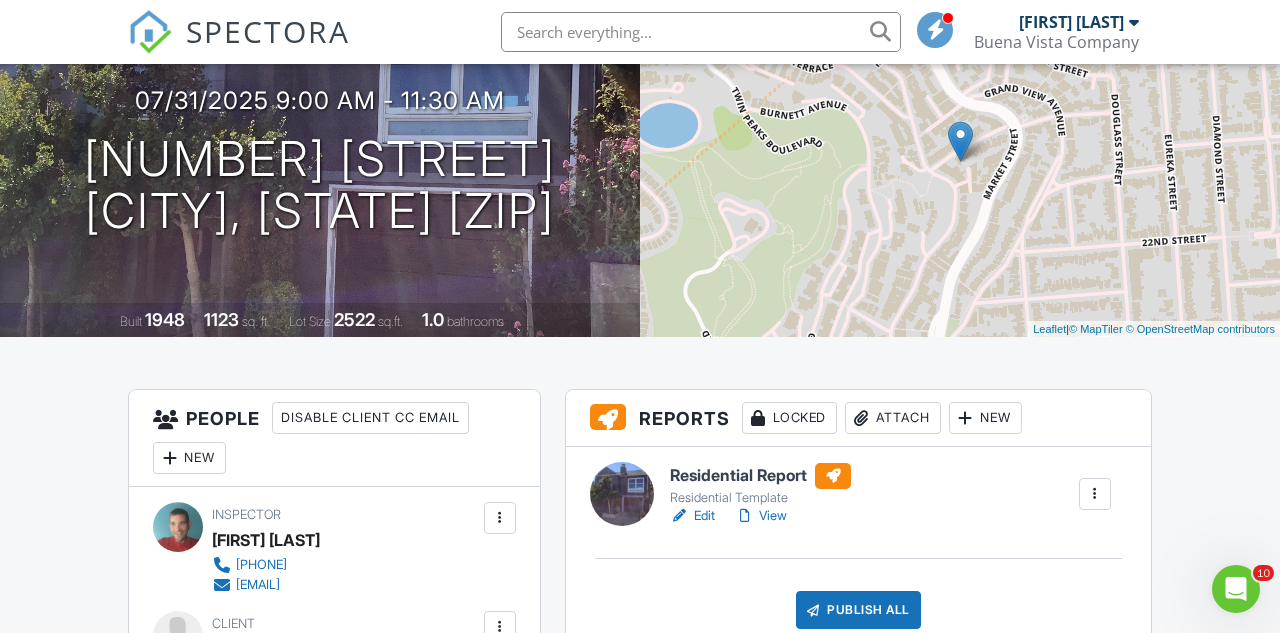 click on "View" at bounding box center (761, 516) 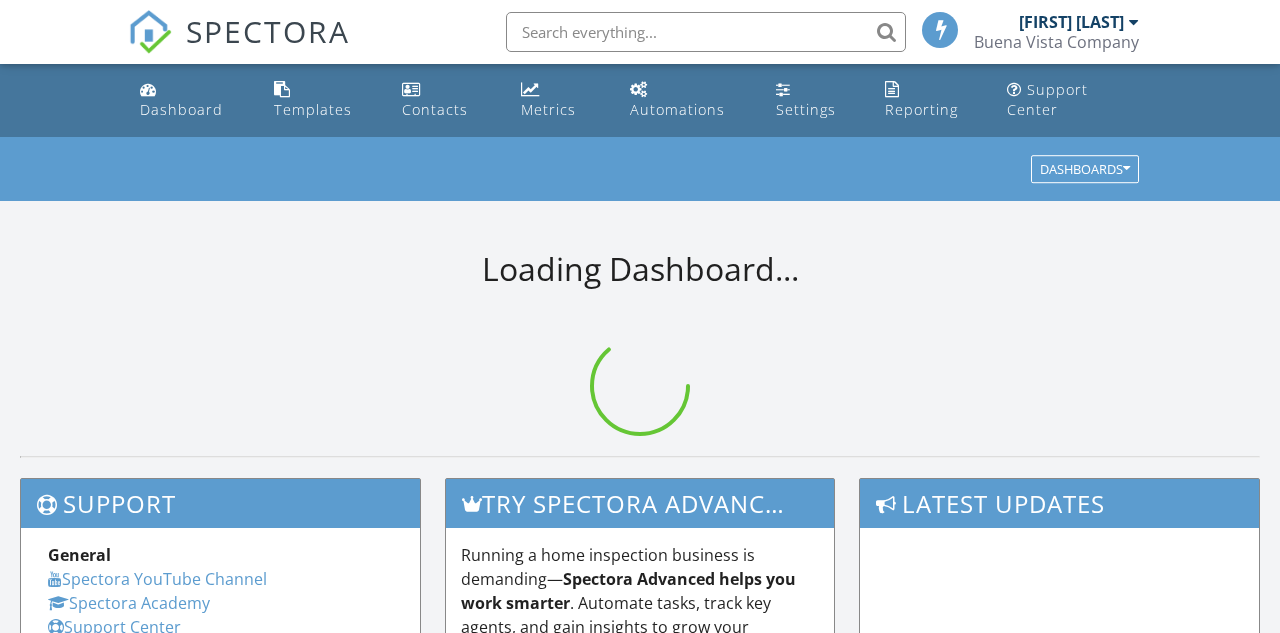 scroll, scrollTop: 0, scrollLeft: 0, axis: both 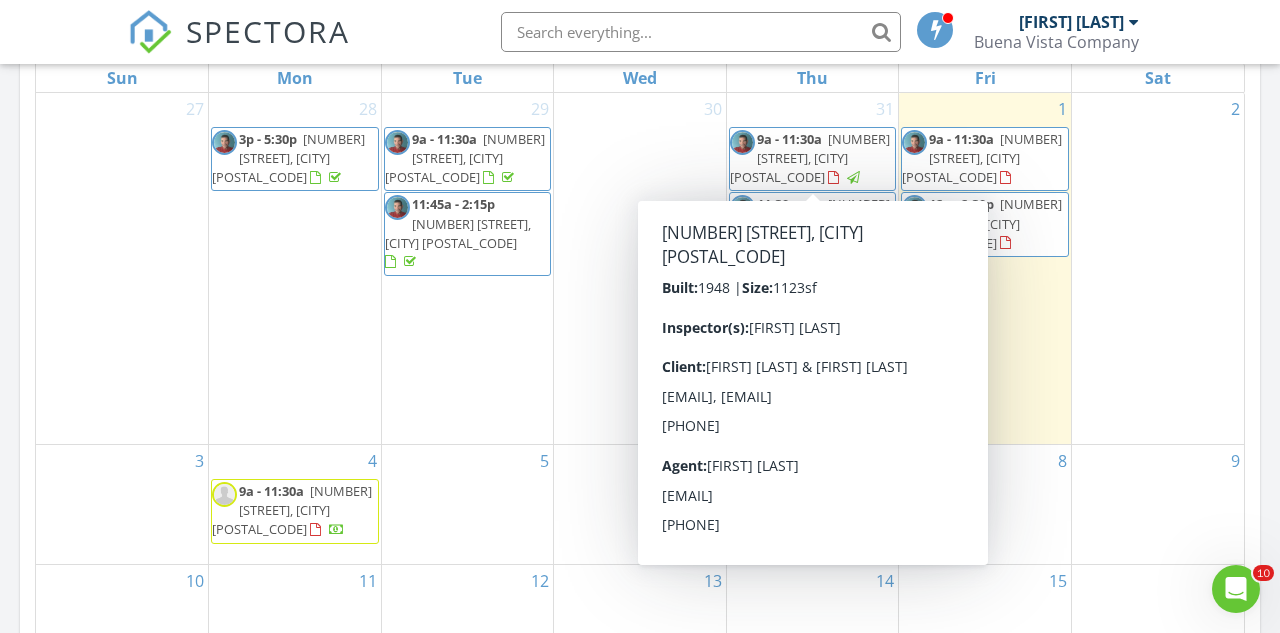 click on "[NUMBER] [STREET], [CITY] [POSTAL_CODE]" at bounding box center [810, 158] 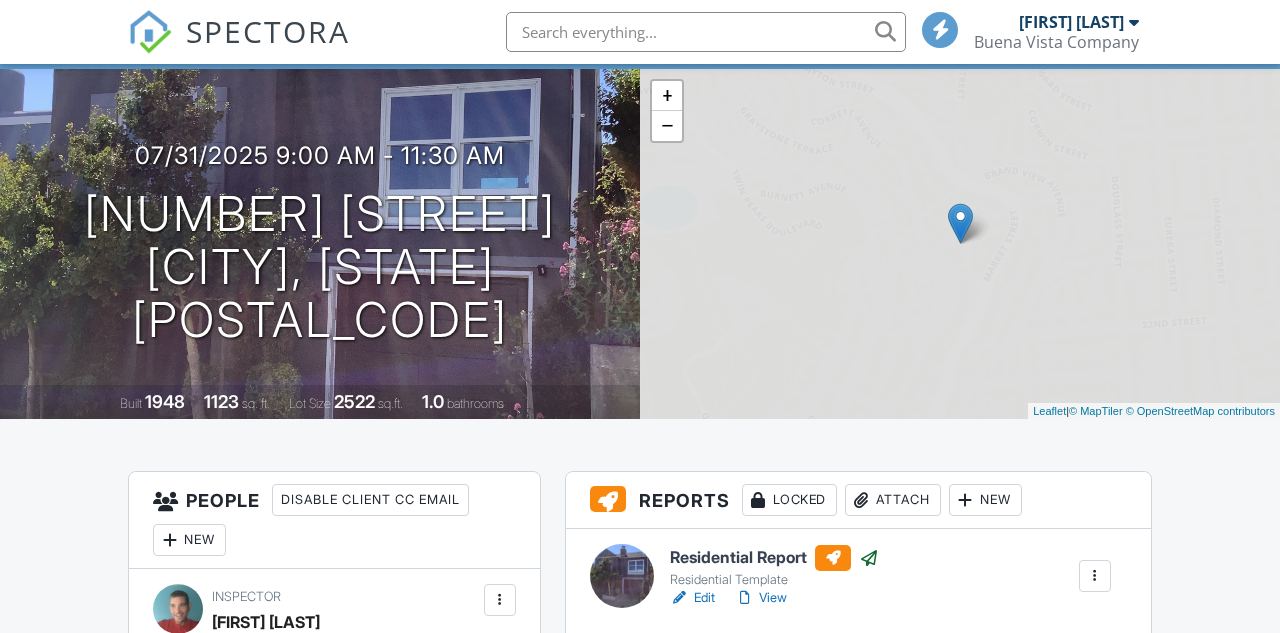 scroll, scrollTop: 0, scrollLeft: 0, axis: both 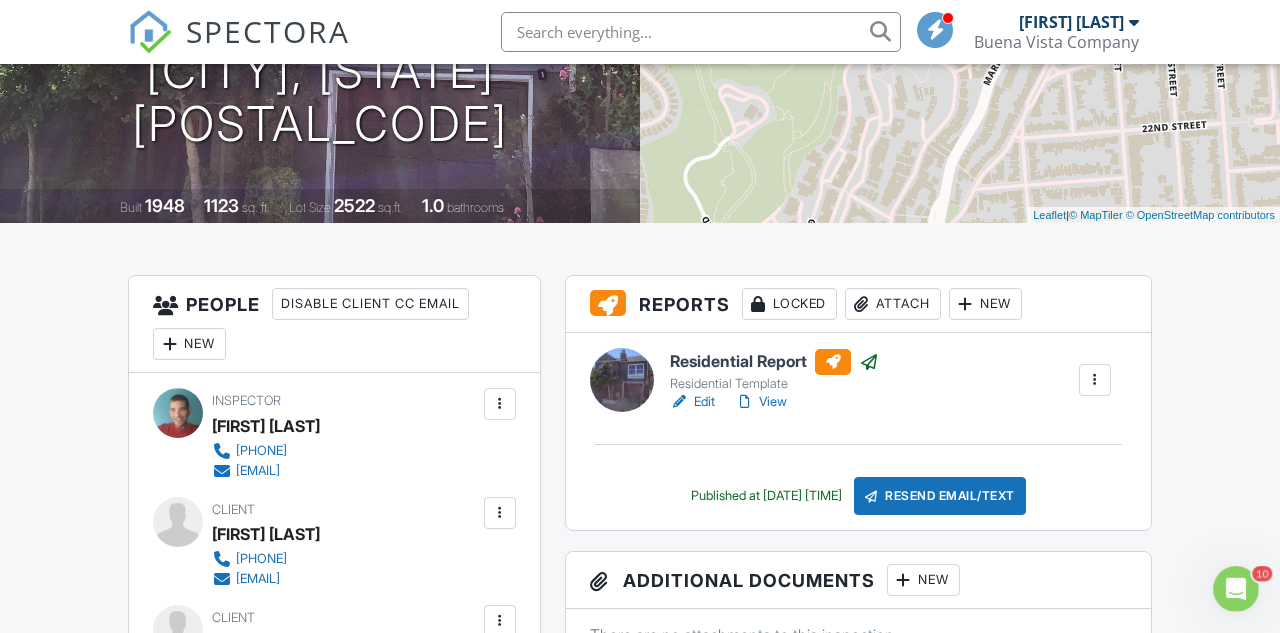 click on "View" at bounding box center (761, 402) 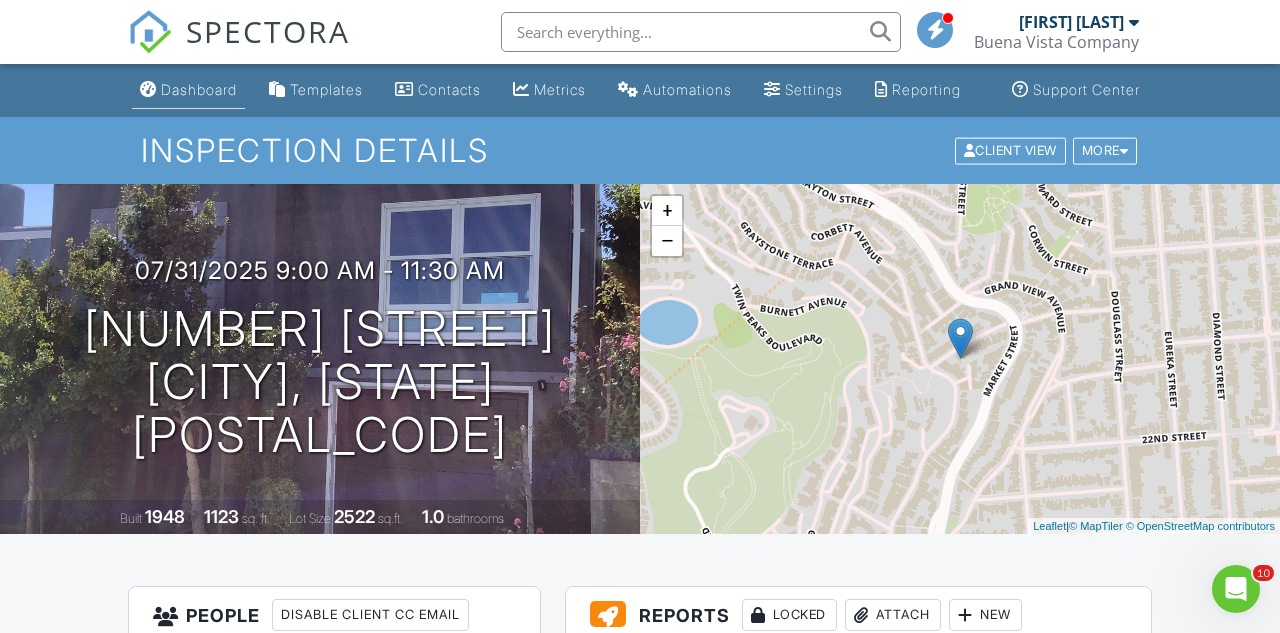 scroll, scrollTop: 0, scrollLeft: 0, axis: both 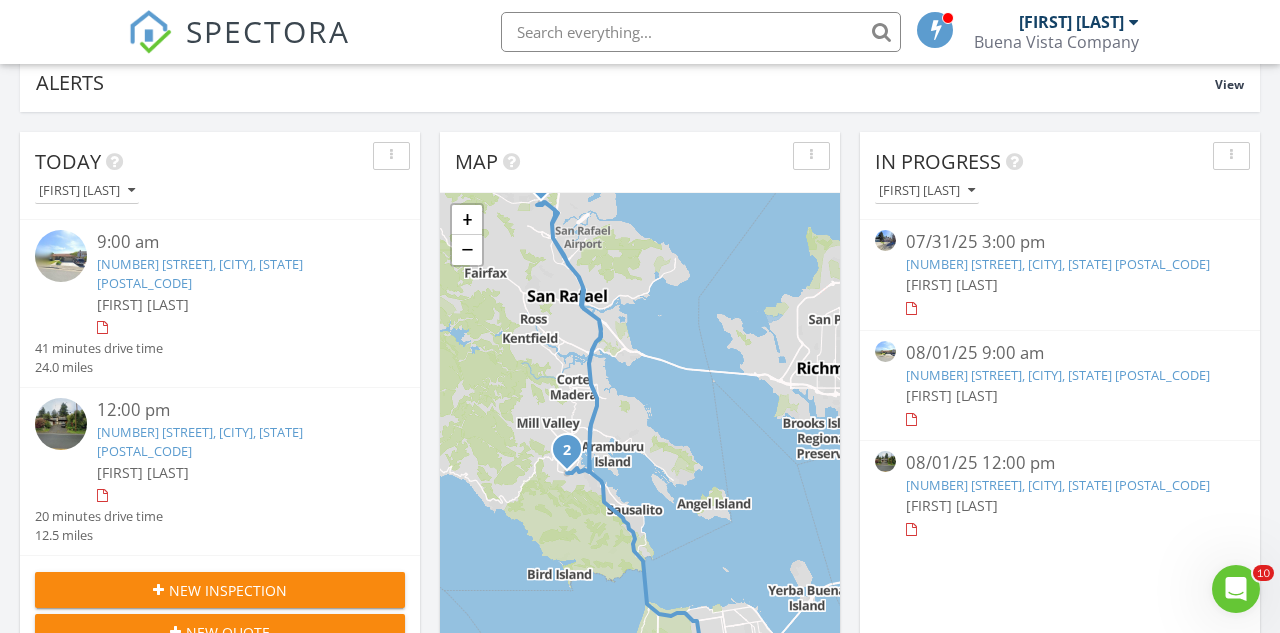 click on "[NUMBER] [STREET], [CITY], [STATE] [POSTAL_CODE]" at bounding box center [1058, 264] 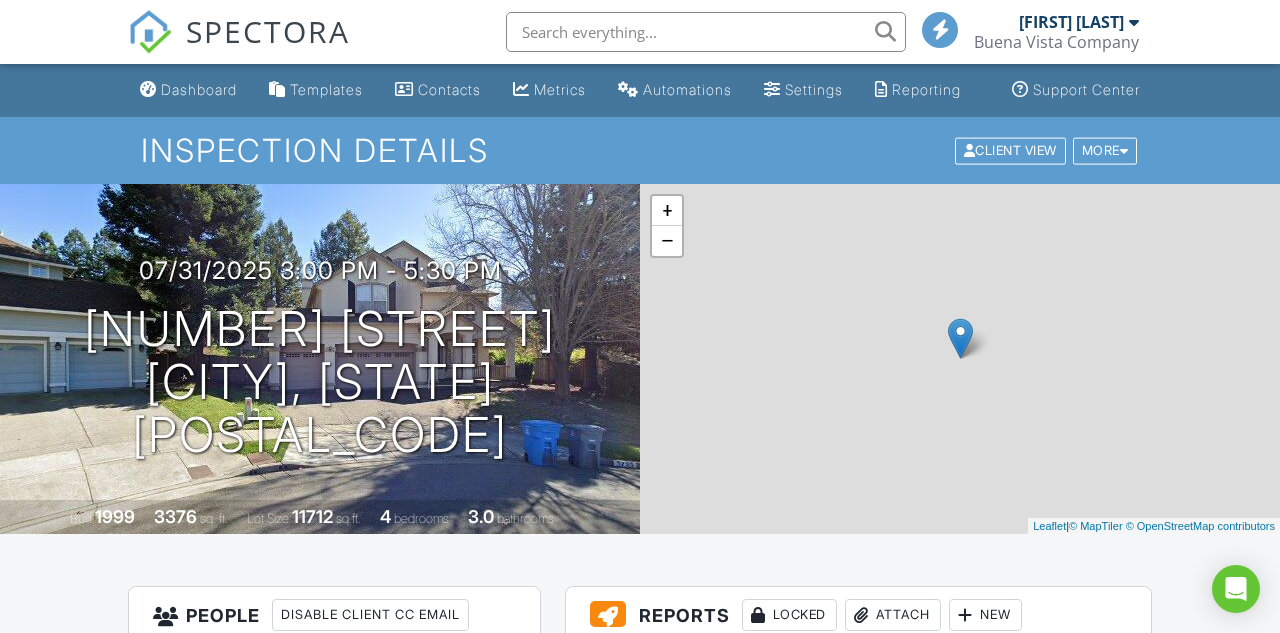 scroll, scrollTop: 0, scrollLeft: 0, axis: both 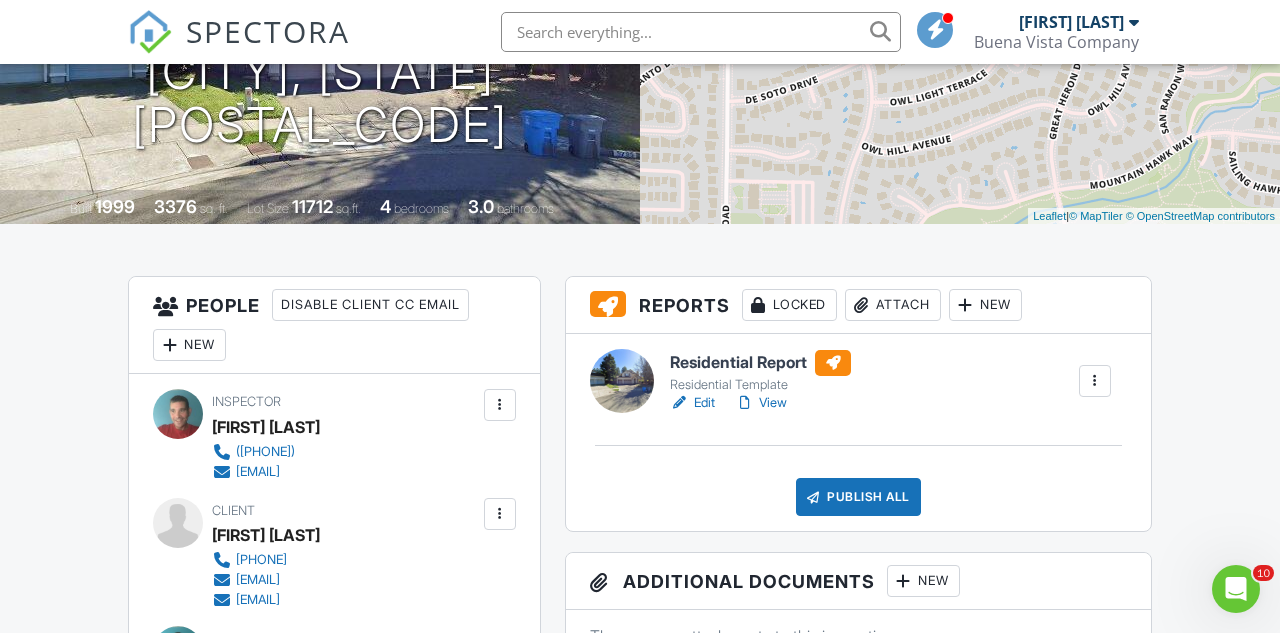 click on "View" at bounding box center (761, 403) 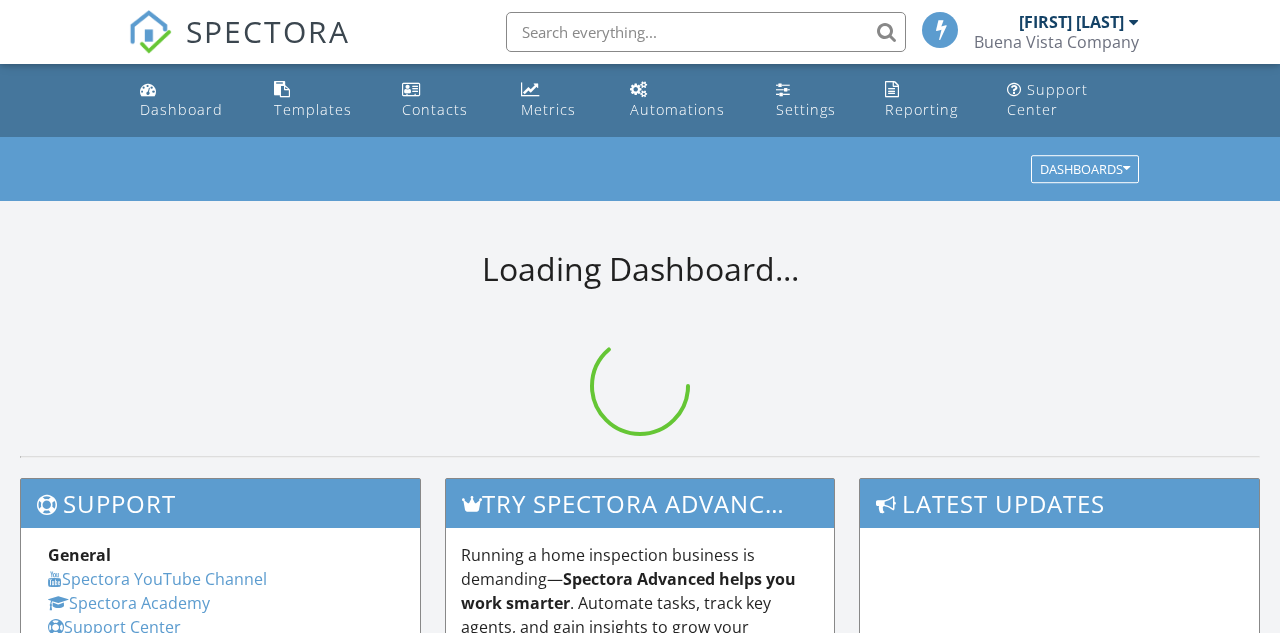scroll, scrollTop: 0, scrollLeft: 0, axis: both 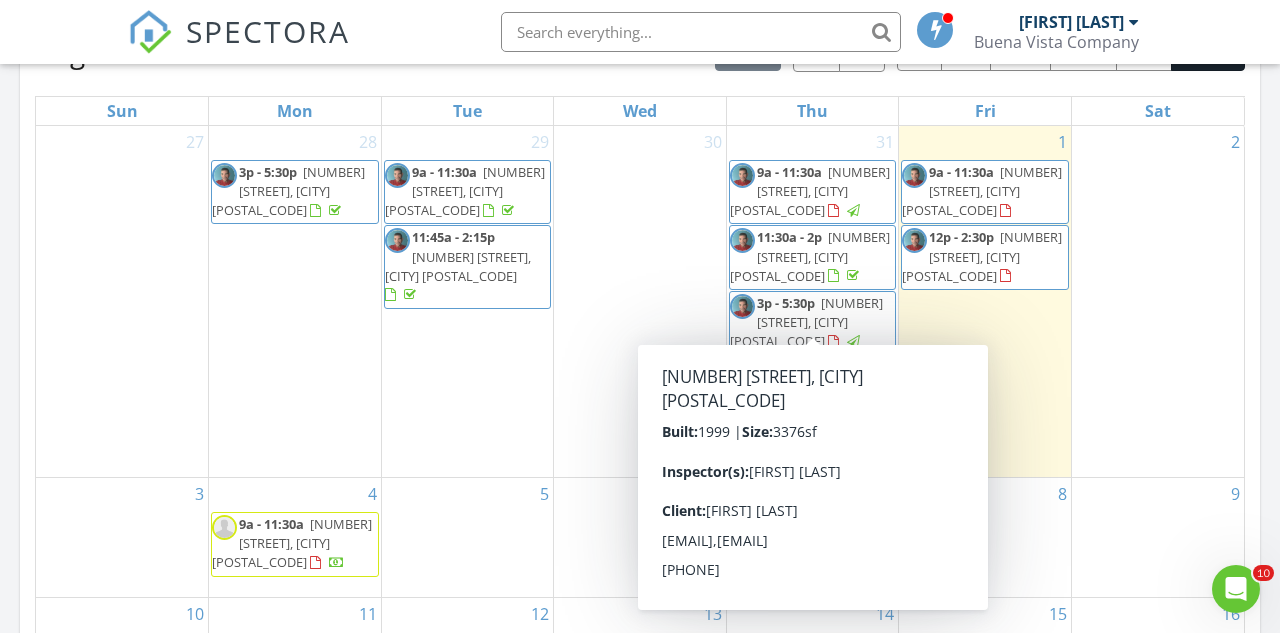 click on "[NUMBER] [STREET], [CITY] [POSTAL_CODE]" at bounding box center [806, 322] 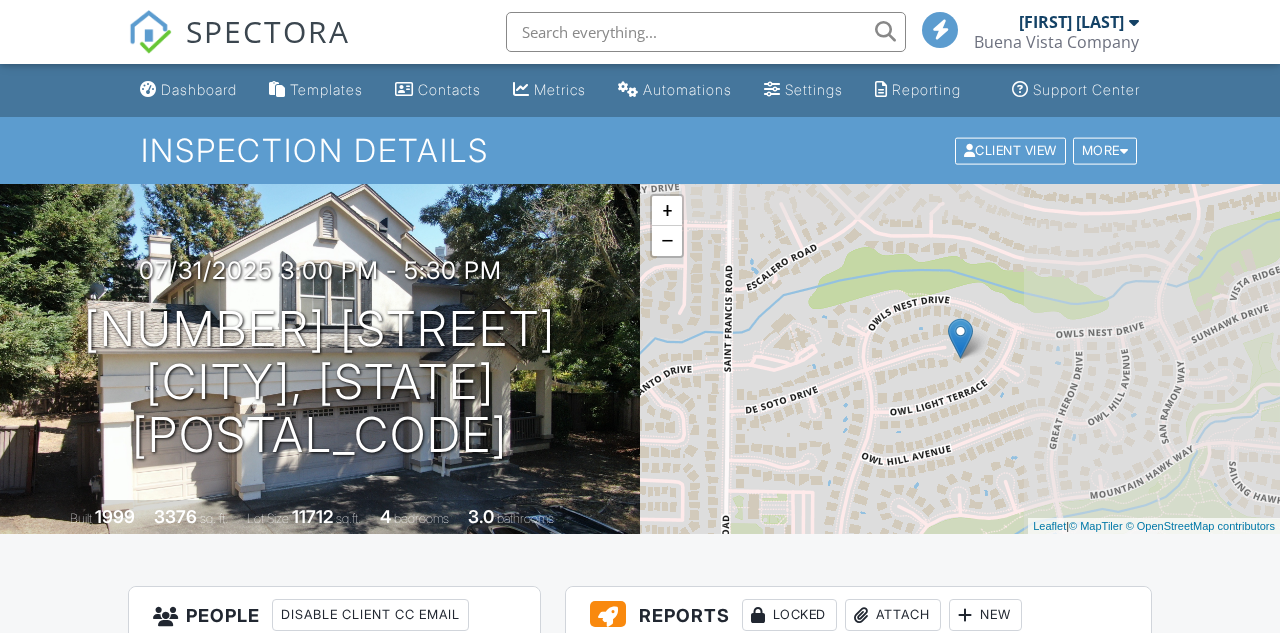 scroll, scrollTop: 0, scrollLeft: 0, axis: both 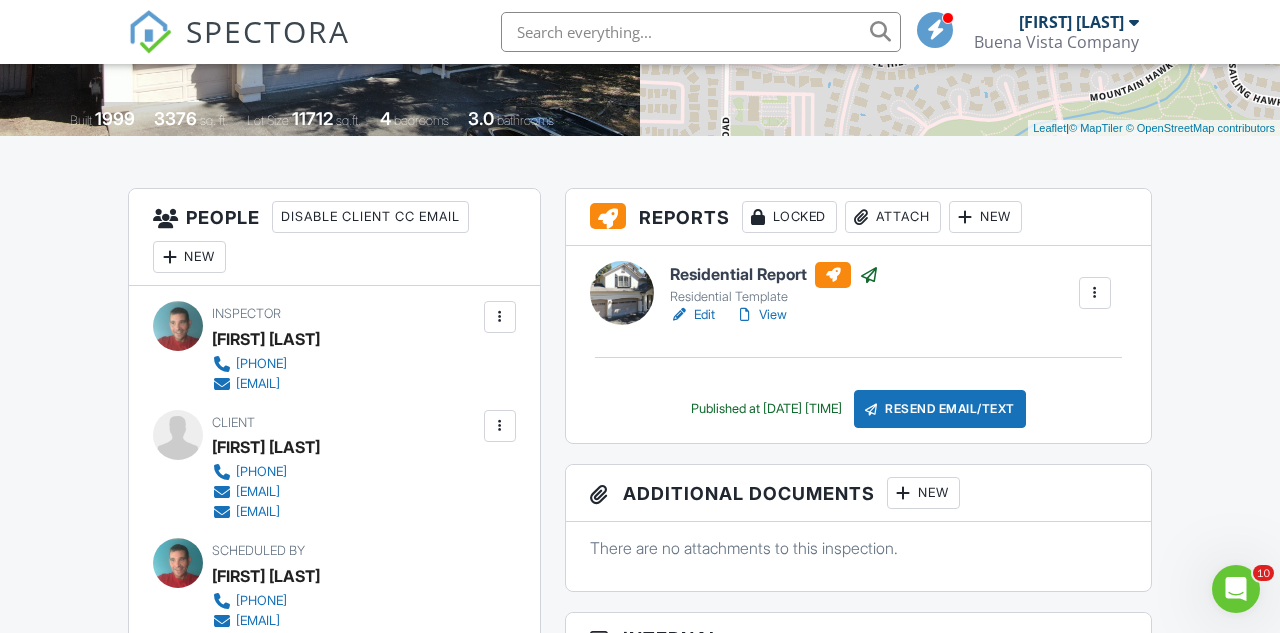 click on "View" at bounding box center (761, 315) 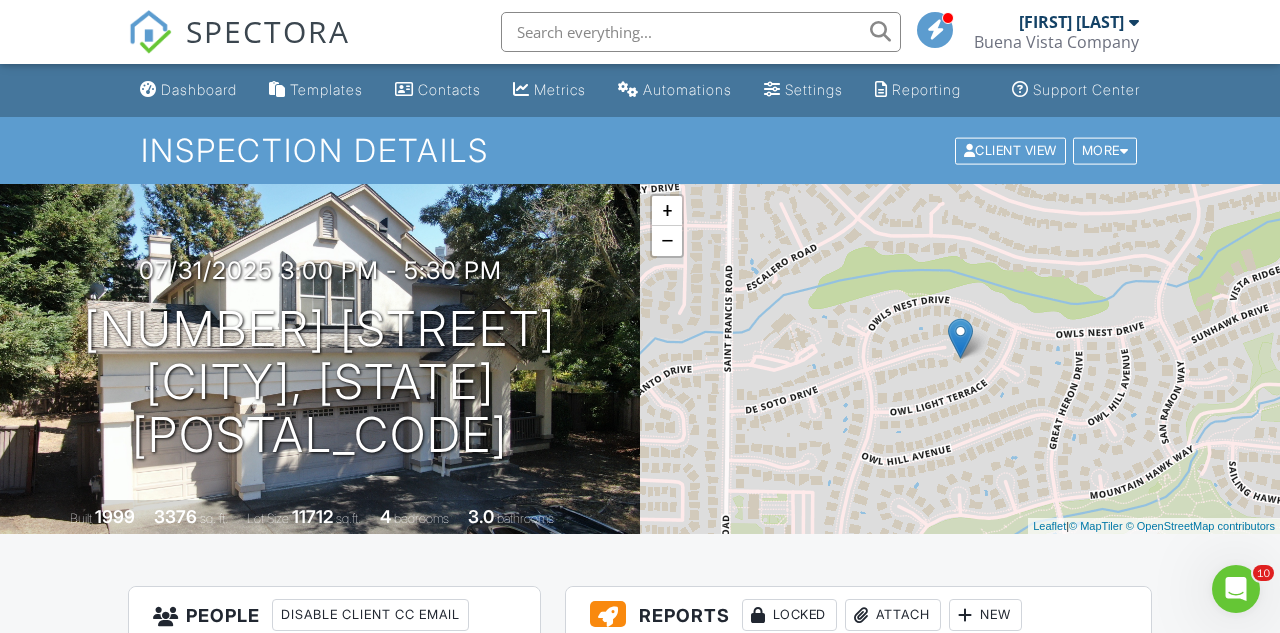 scroll, scrollTop: 0, scrollLeft: 0, axis: both 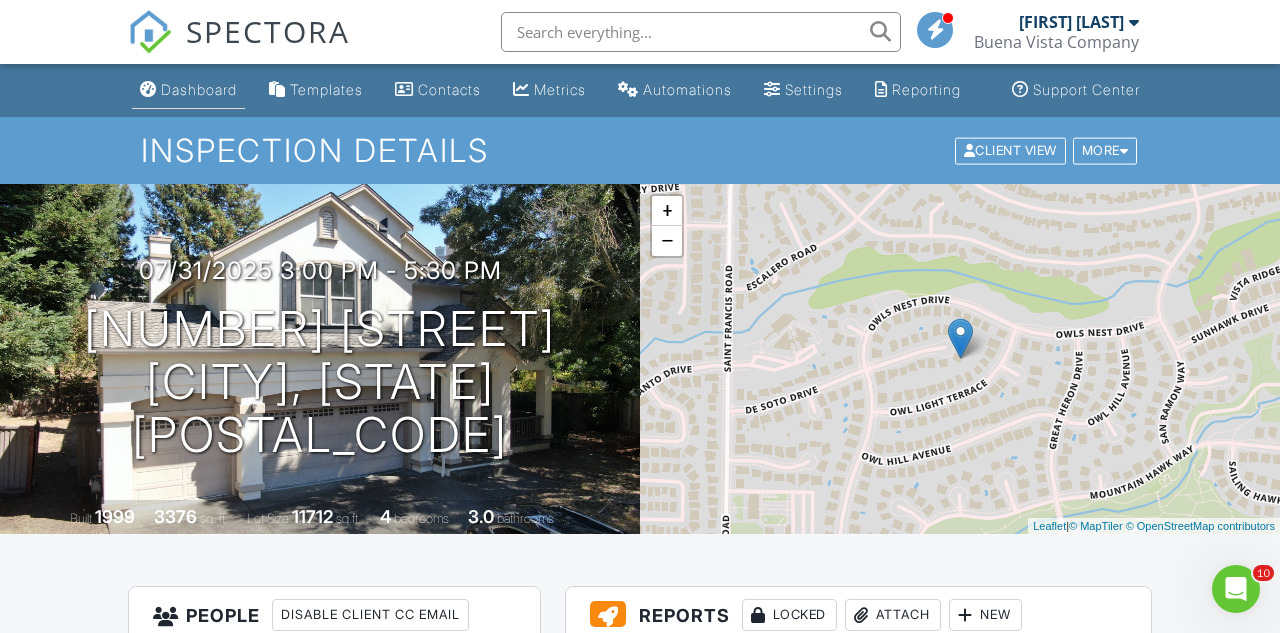click on "Dashboard" at bounding box center (199, 89) 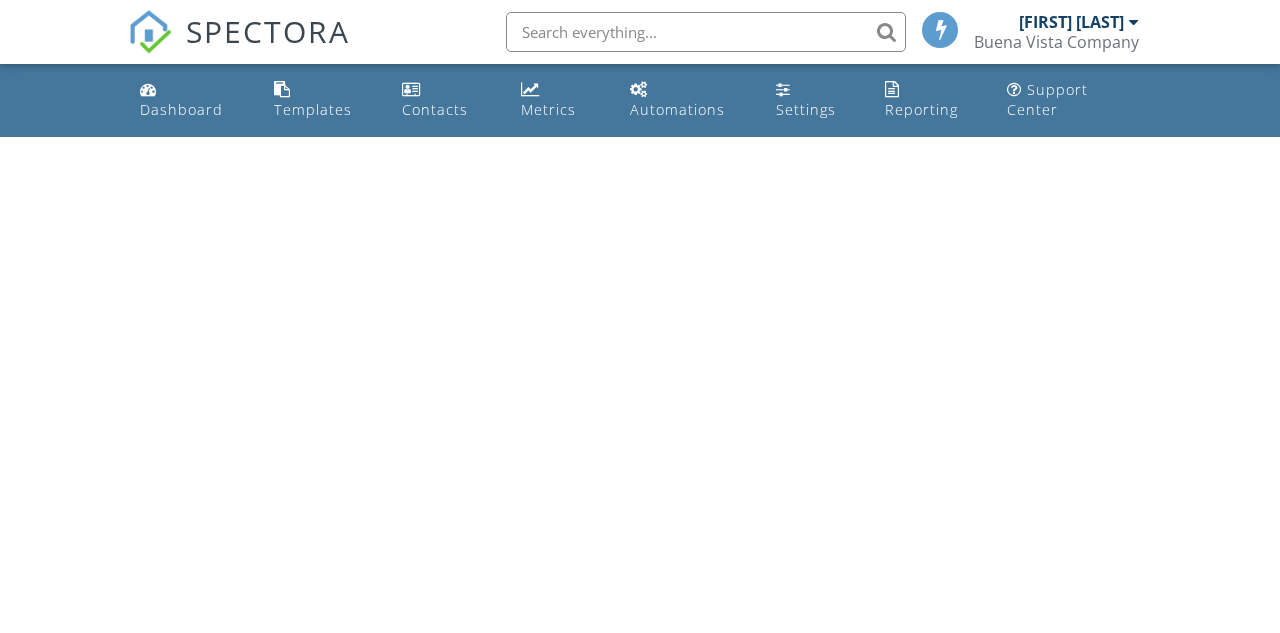 scroll, scrollTop: 0, scrollLeft: 0, axis: both 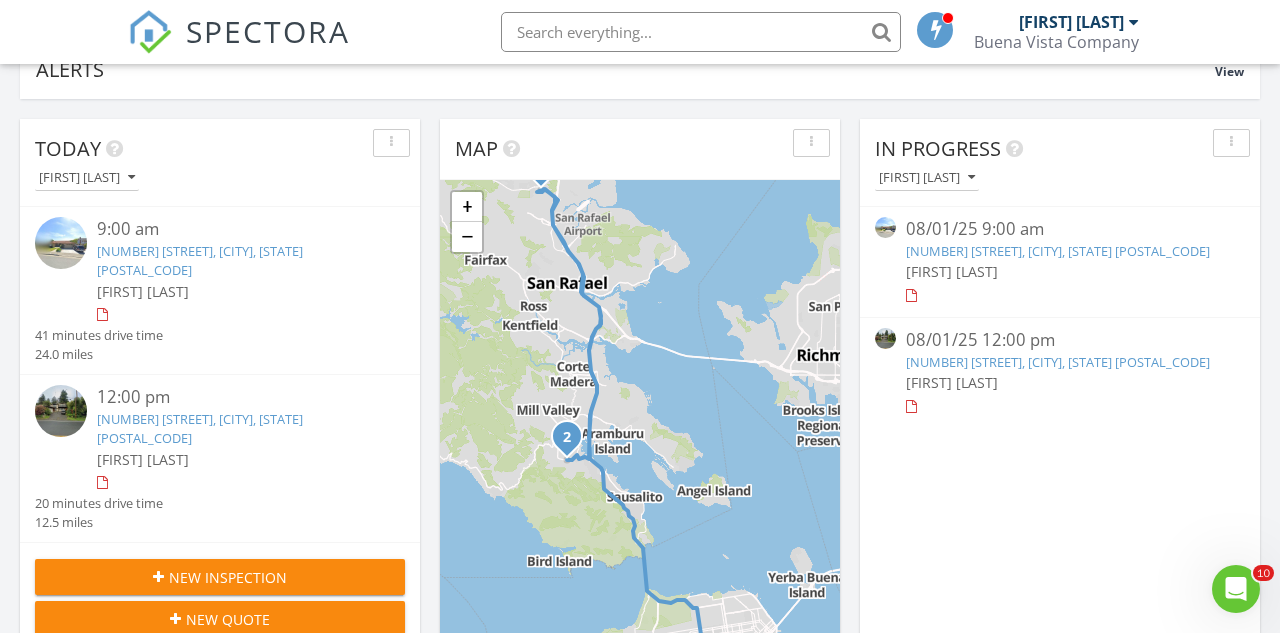click on "[NUMBER] [STREET], [CITY], [STATE] [POSTAL_CODE]" at bounding box center [1058, 251] 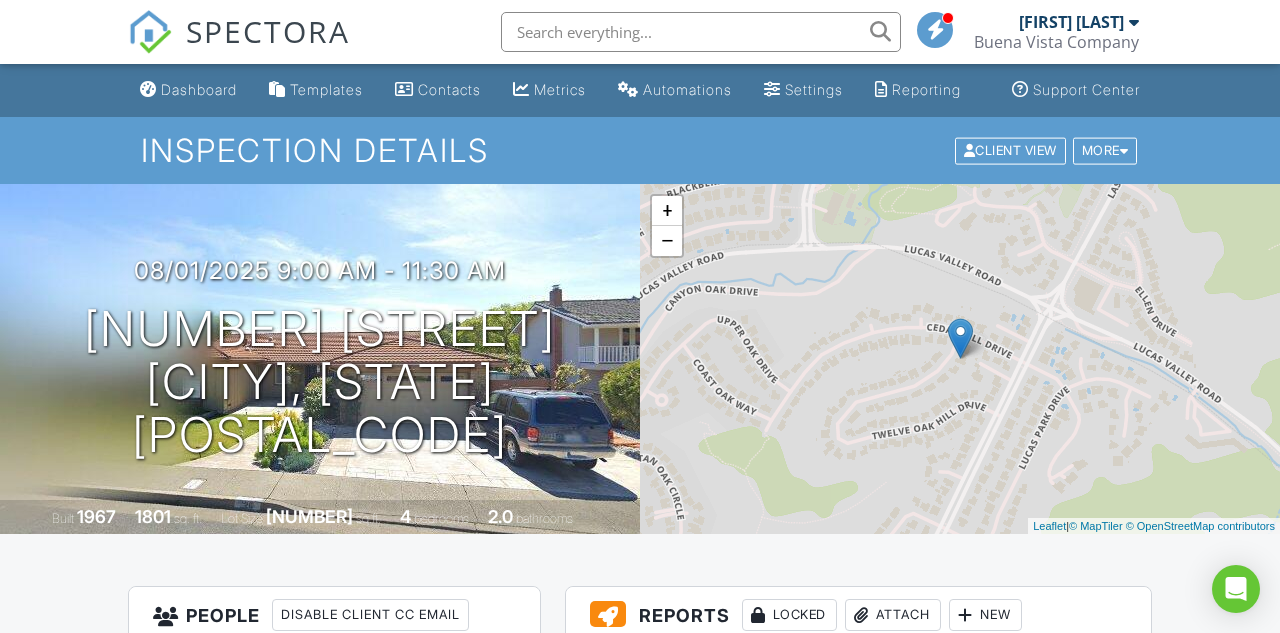scroll, scrollTop: 0, scrollLeft: 0, axis: both 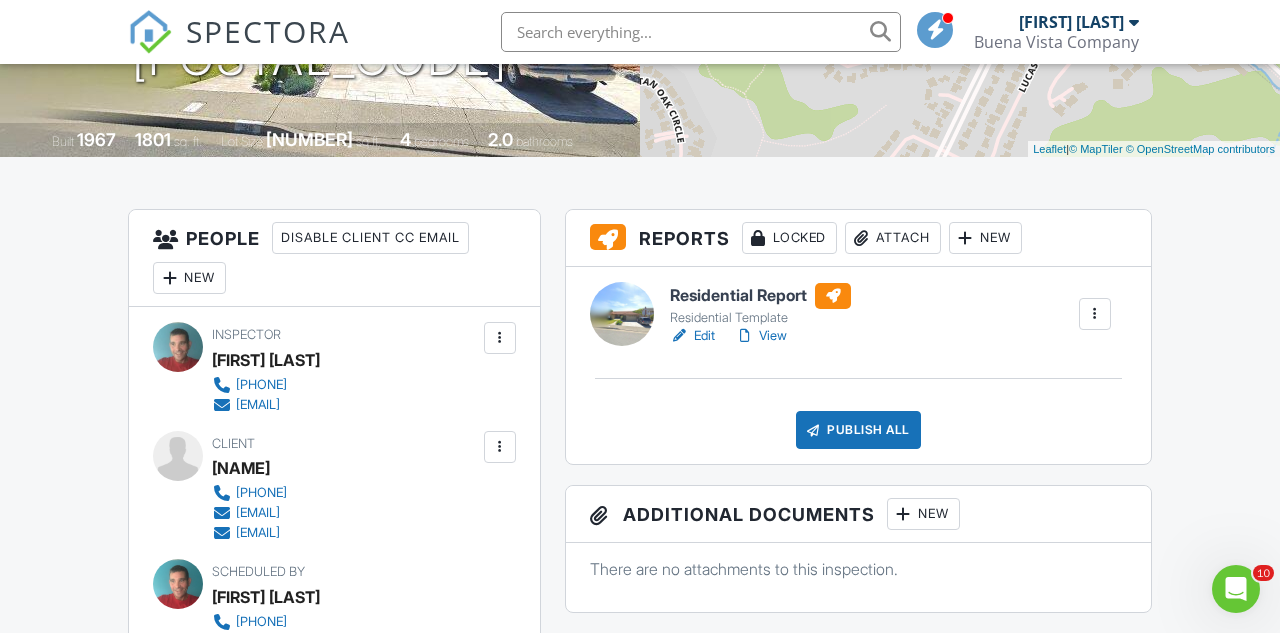 click on "View" at bounding box center (761, 336) 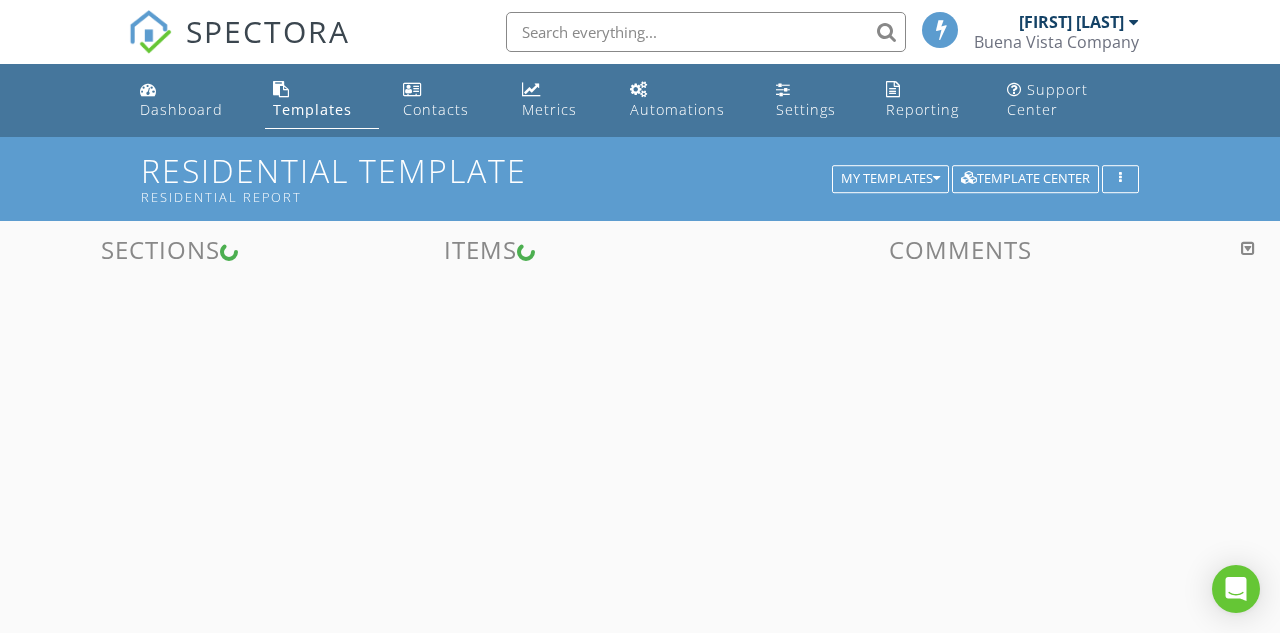 scroll, scrollTop: 0, scrollLeft: 0, axis: both 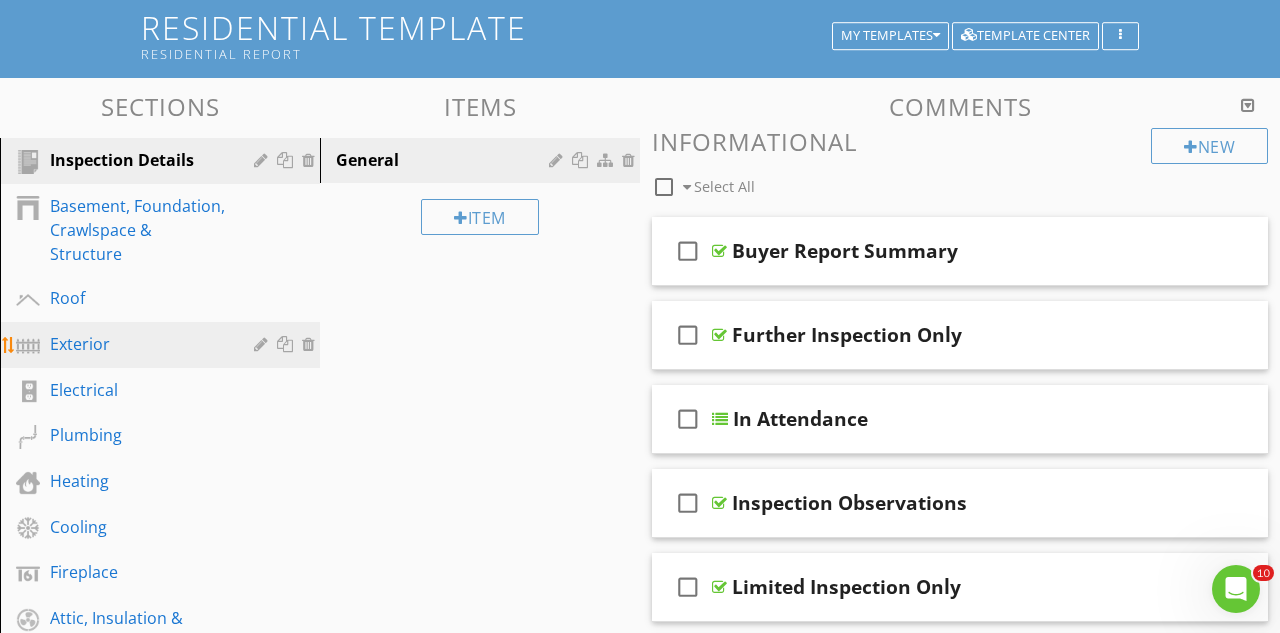 click on "Exterior" at bounding box center (137, 344) 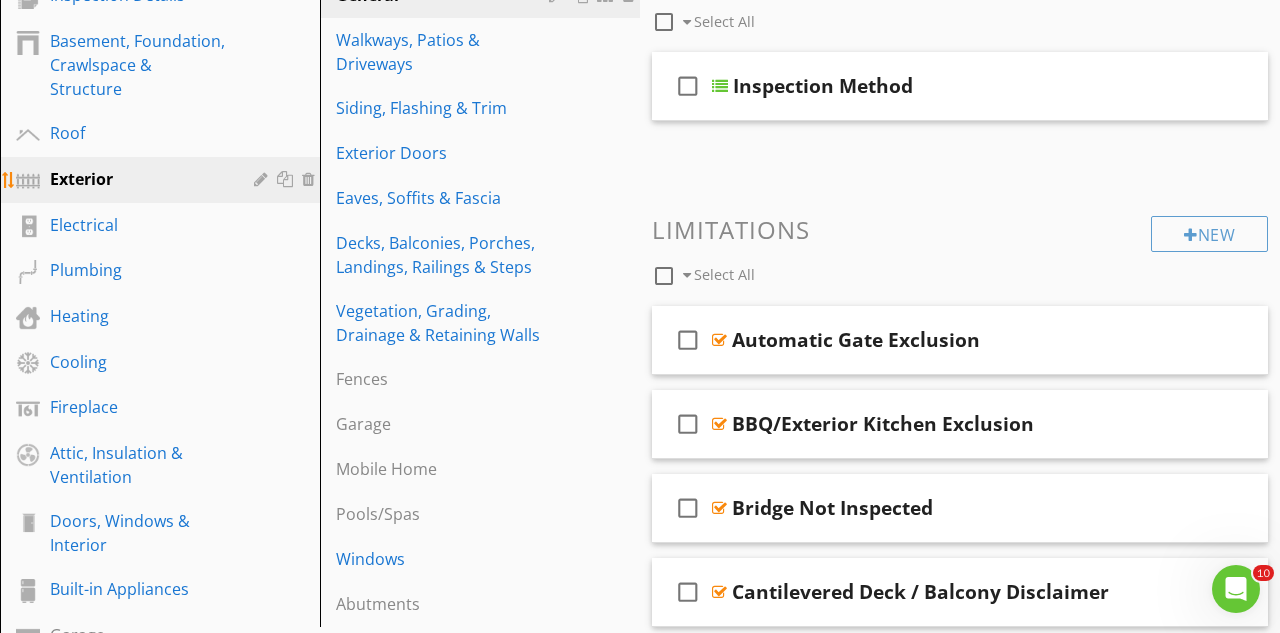 scroll, scrollTop: 329, scrollLeft: 0, axis: vertical 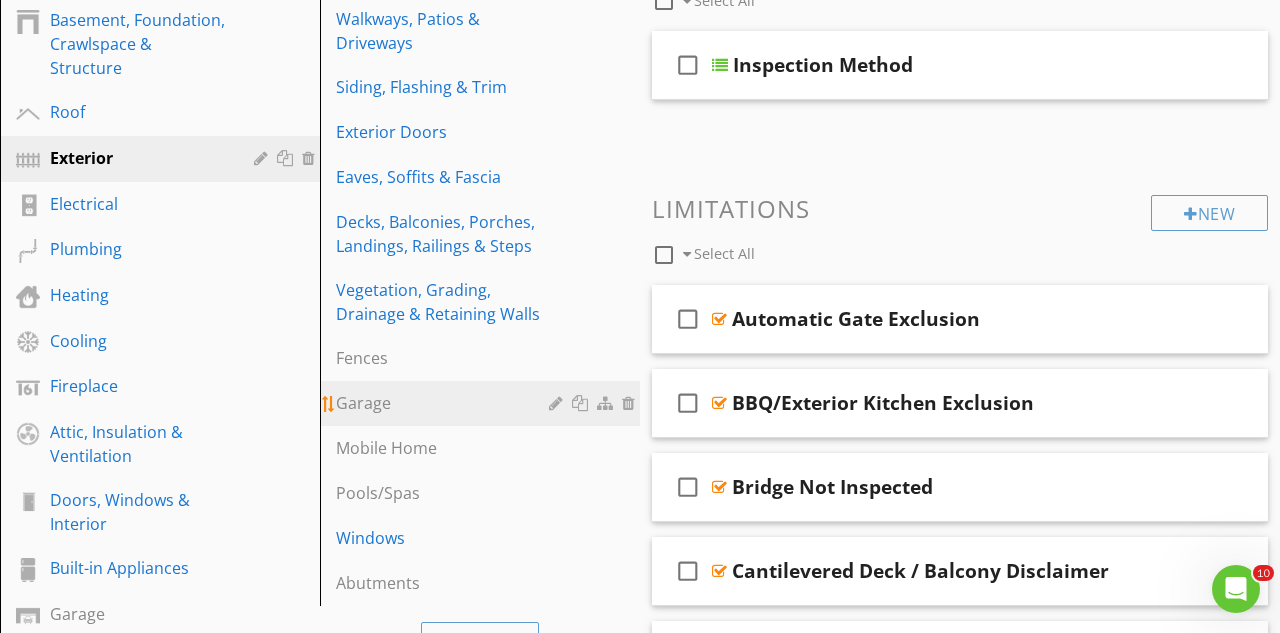 click on "Garage" at bounding box center (445, 403) 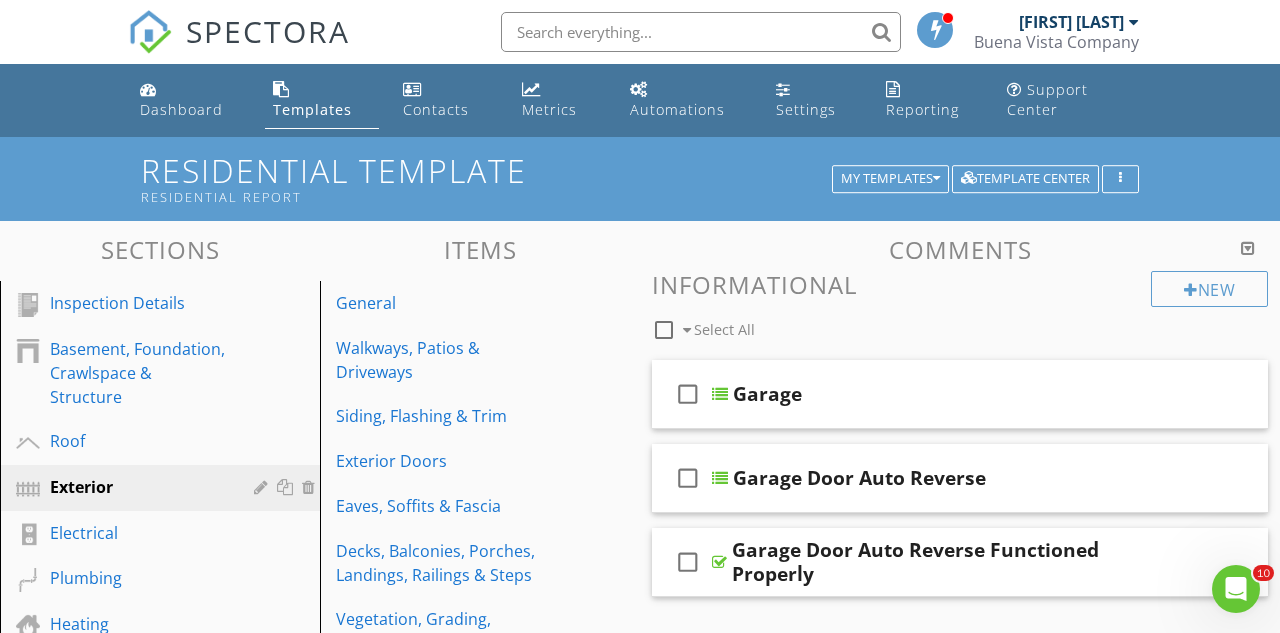 scroll, scrollTop: 0, scrollLeft: 0, axis: both 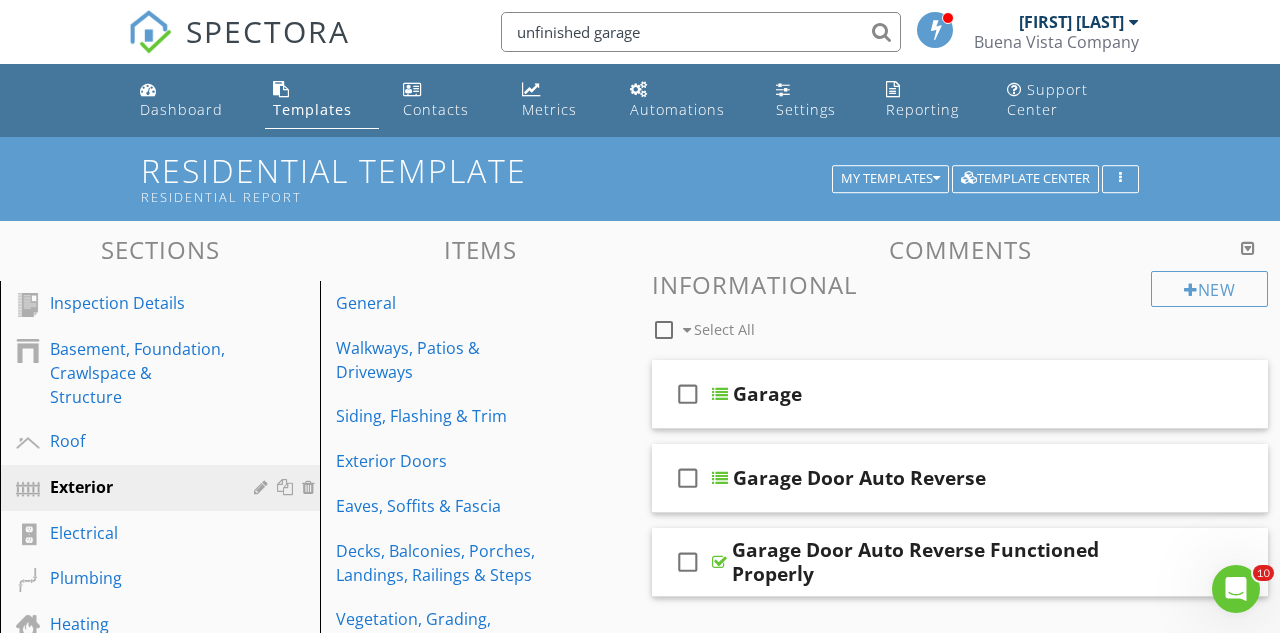 type on "unfinished garage" 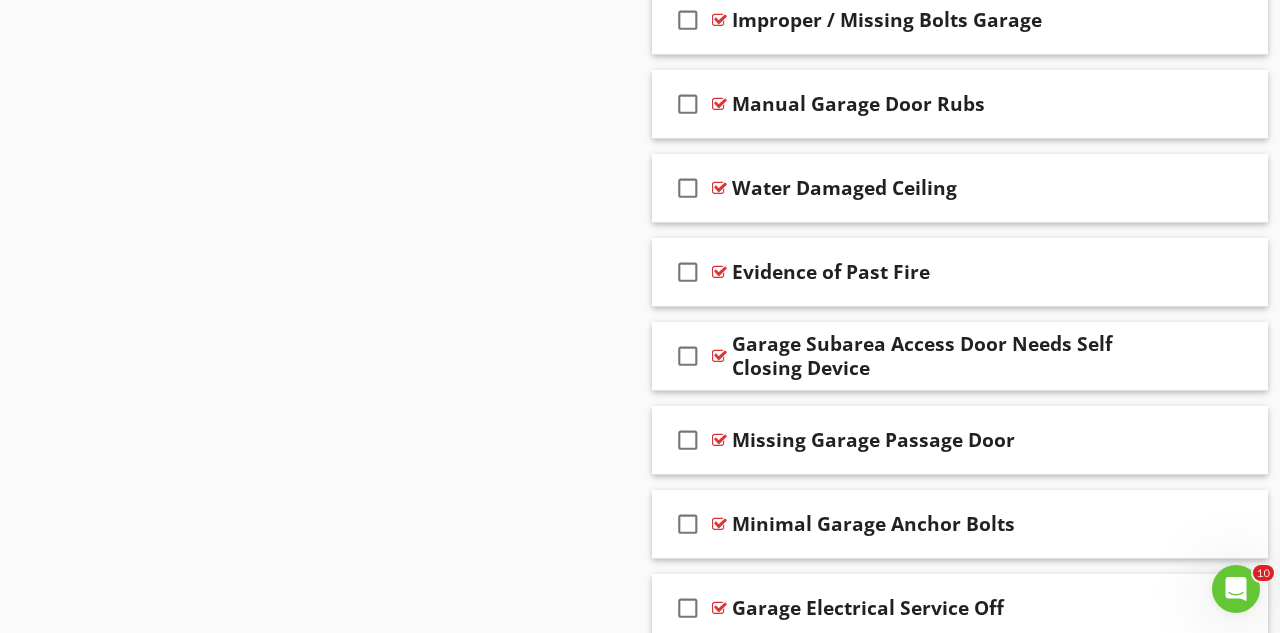 scroll, scrollTop: 9475, scrollLeft: 0, axis: vertical 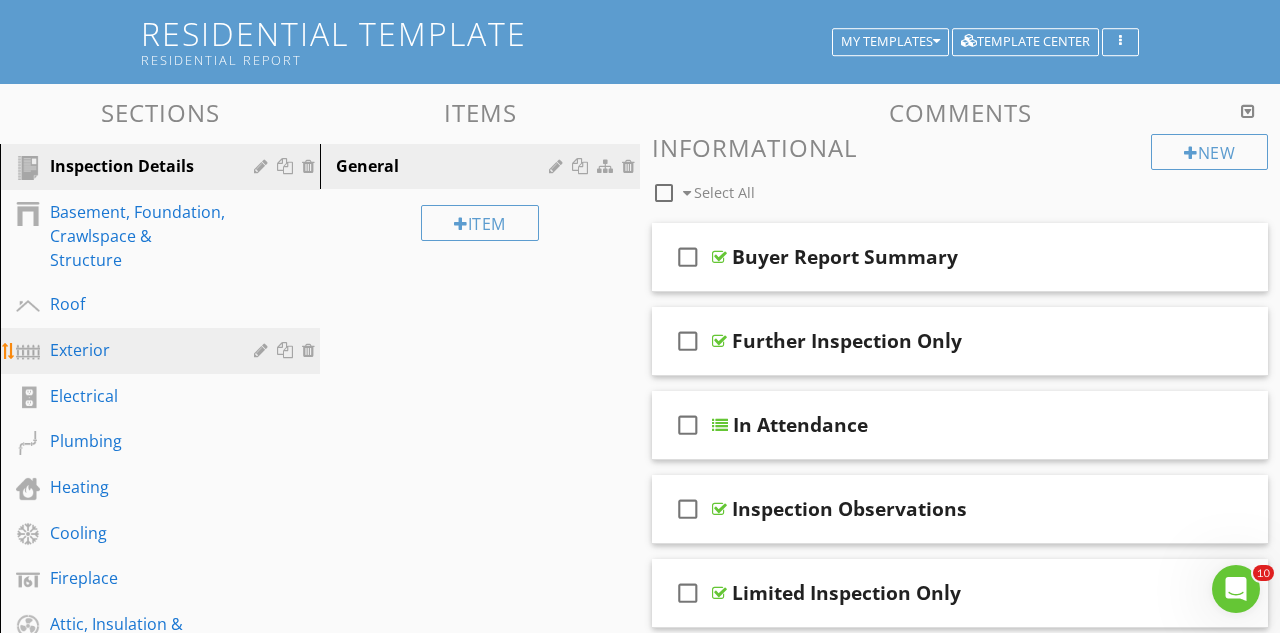 click on "Exterior" at bounding box center [137, 350] 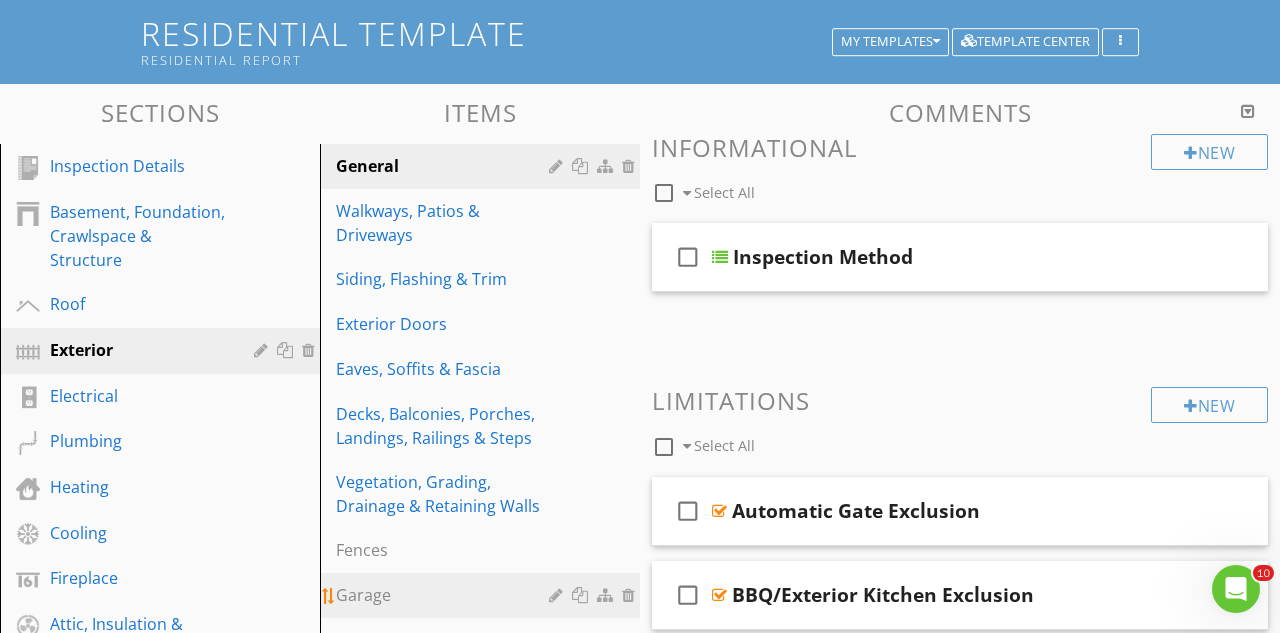 click on "Garage" at bounding box center [445, 595] 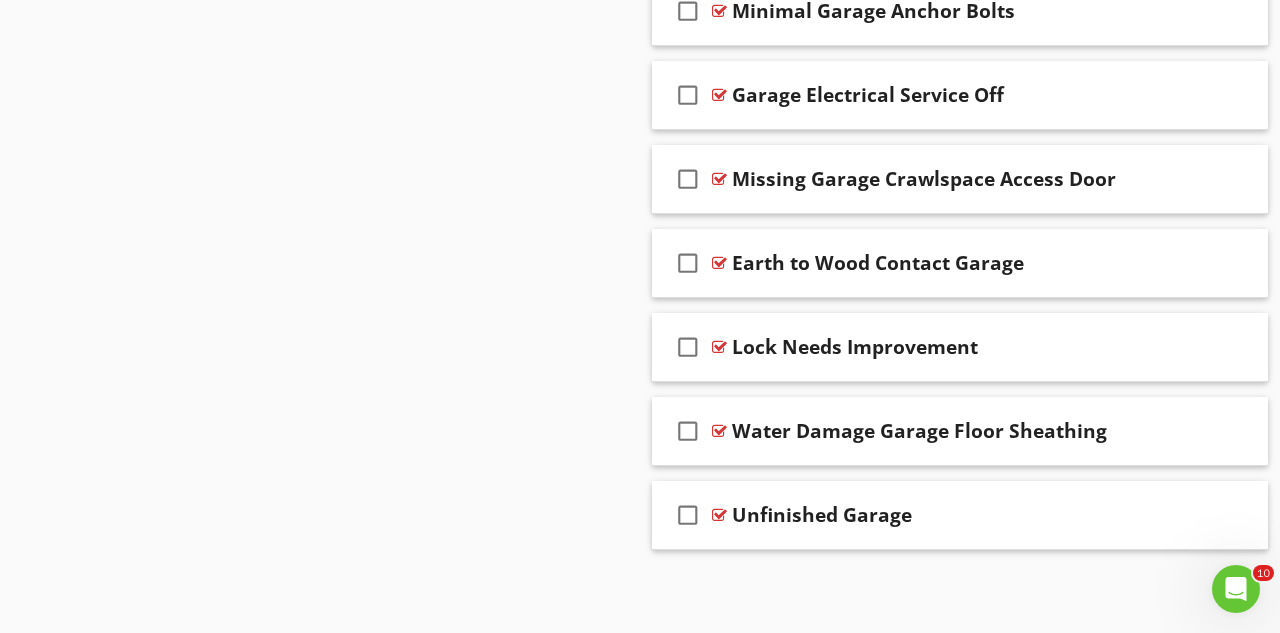 scroll, scrollTop: 9983, scrollLeft: 0, axis: vertical 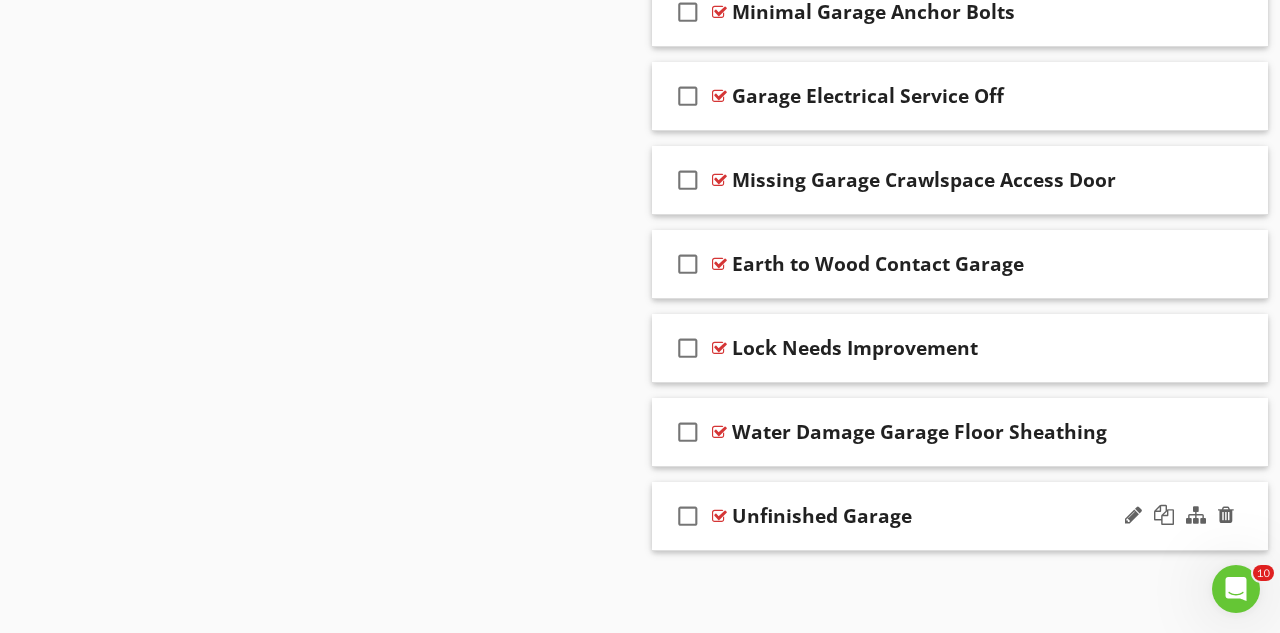 type 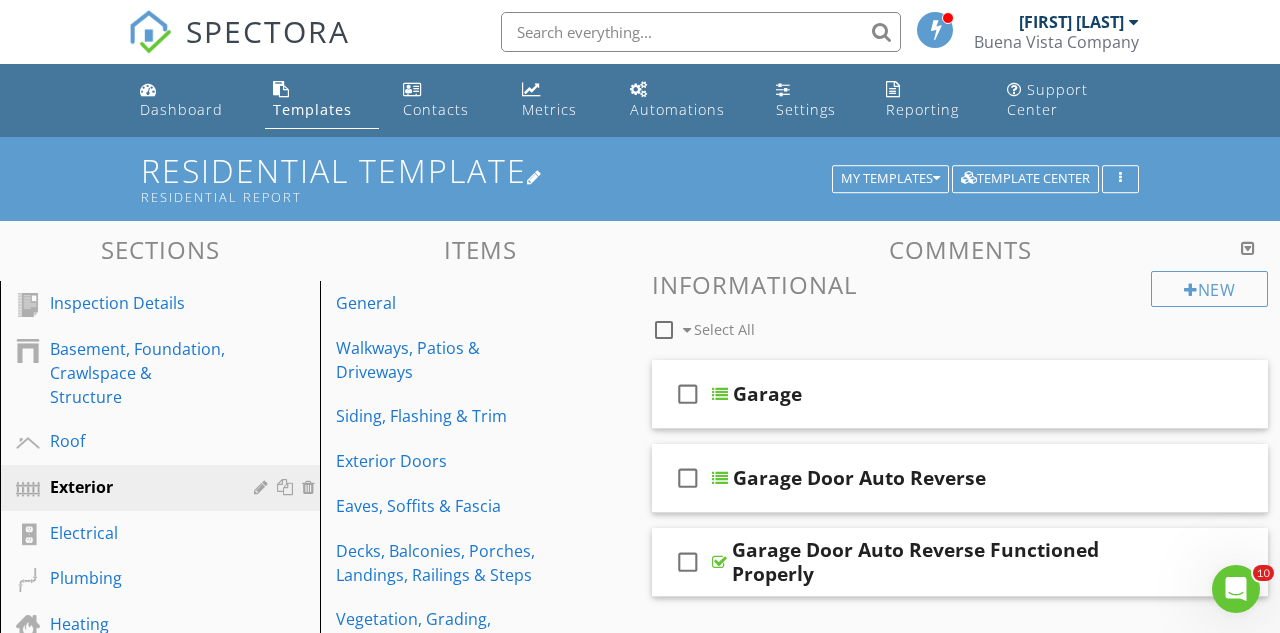 scroll, scrollTop: 0, scrollLeft: 0, axis: both 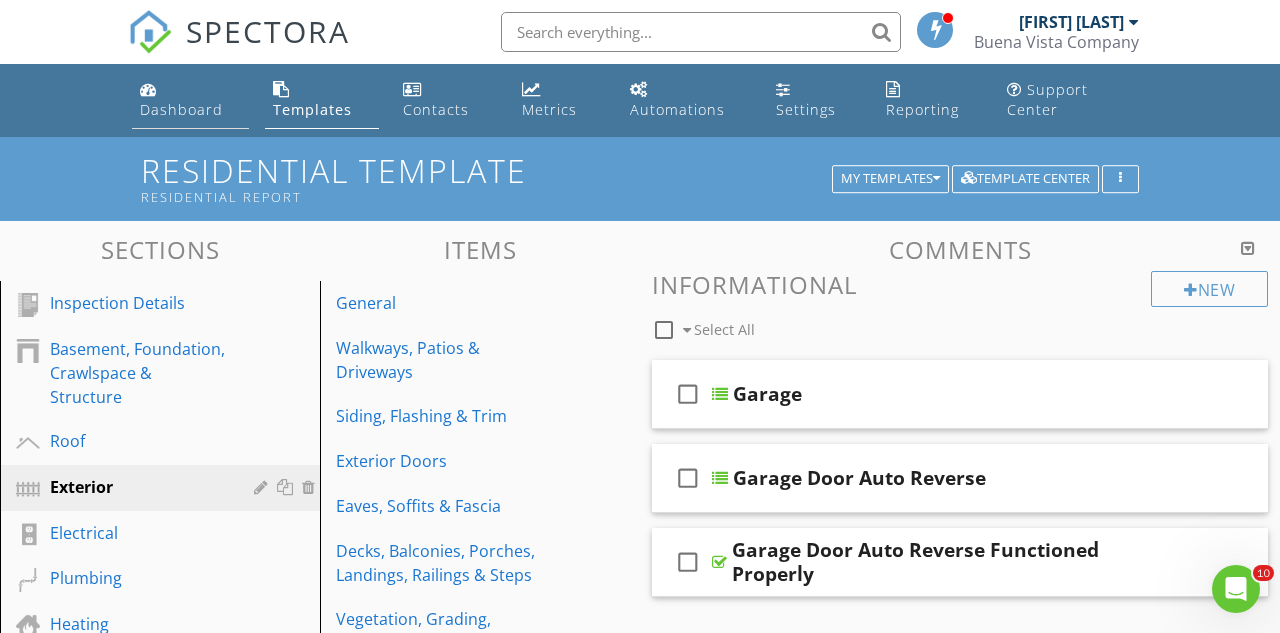 click on "Dashboard" at bounding box center [190, 100] 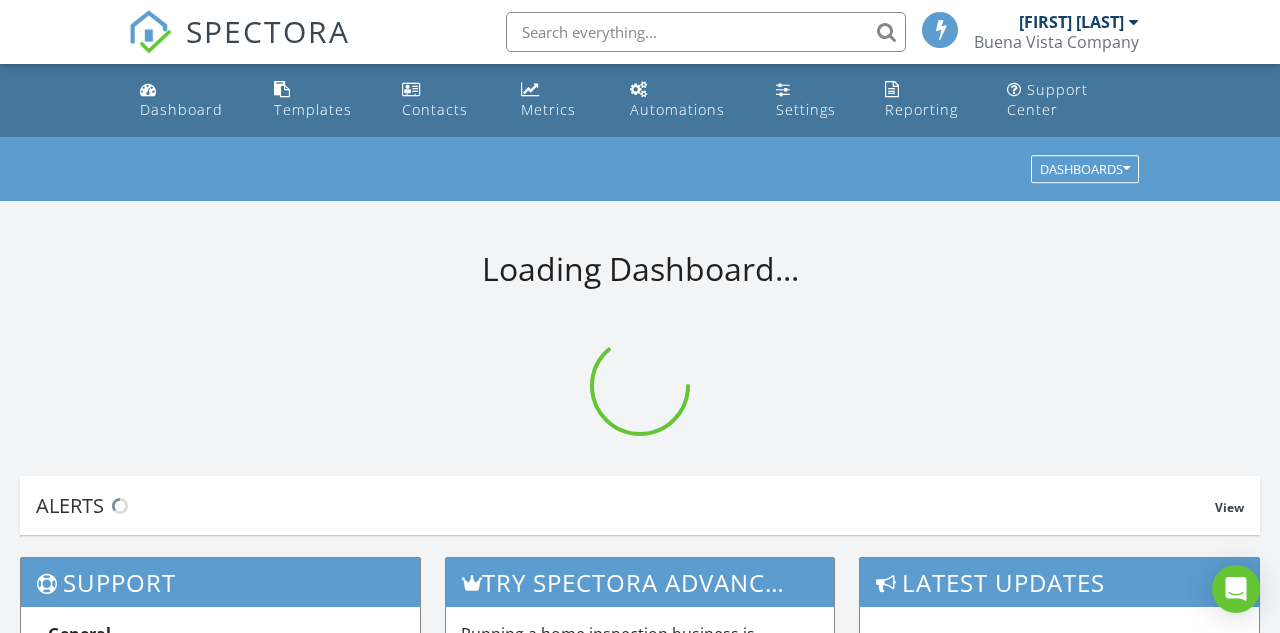 scroll, scrollTop: 0, scrollLeft: 0, axis: both 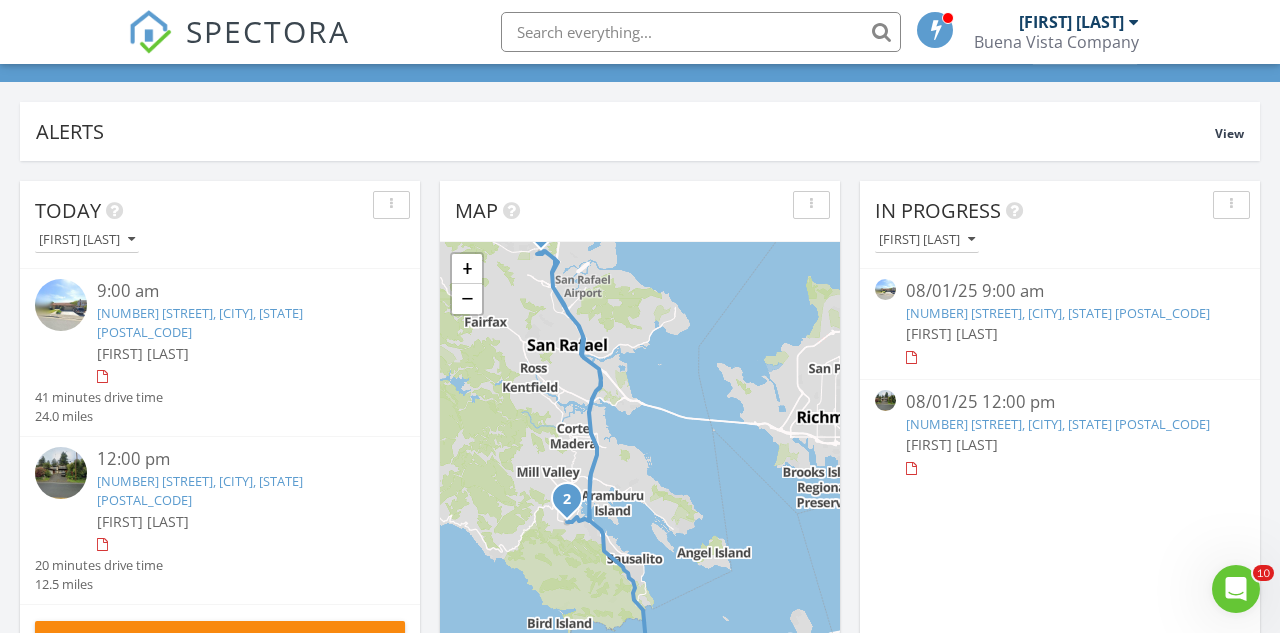 click on "120 Twelveoak Hill Dr, San Rafael, CA 94903" at bounding box center (1058, 313) 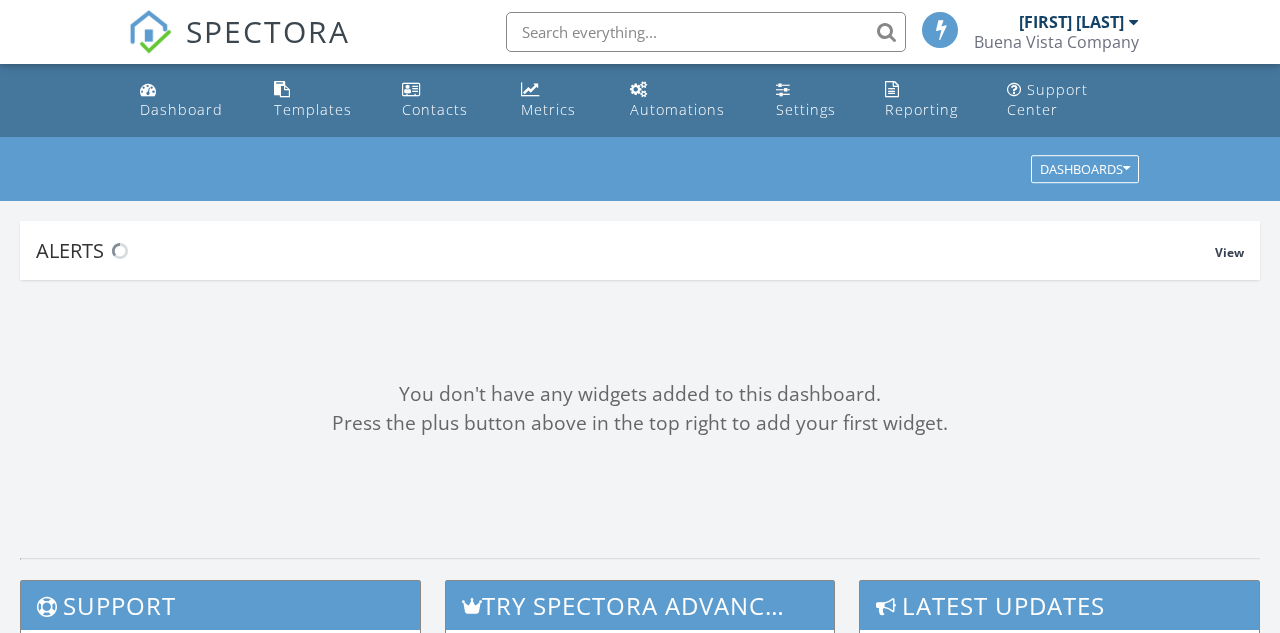 scroll, scrollTop: 0, scrollLeft: 0, axis: both 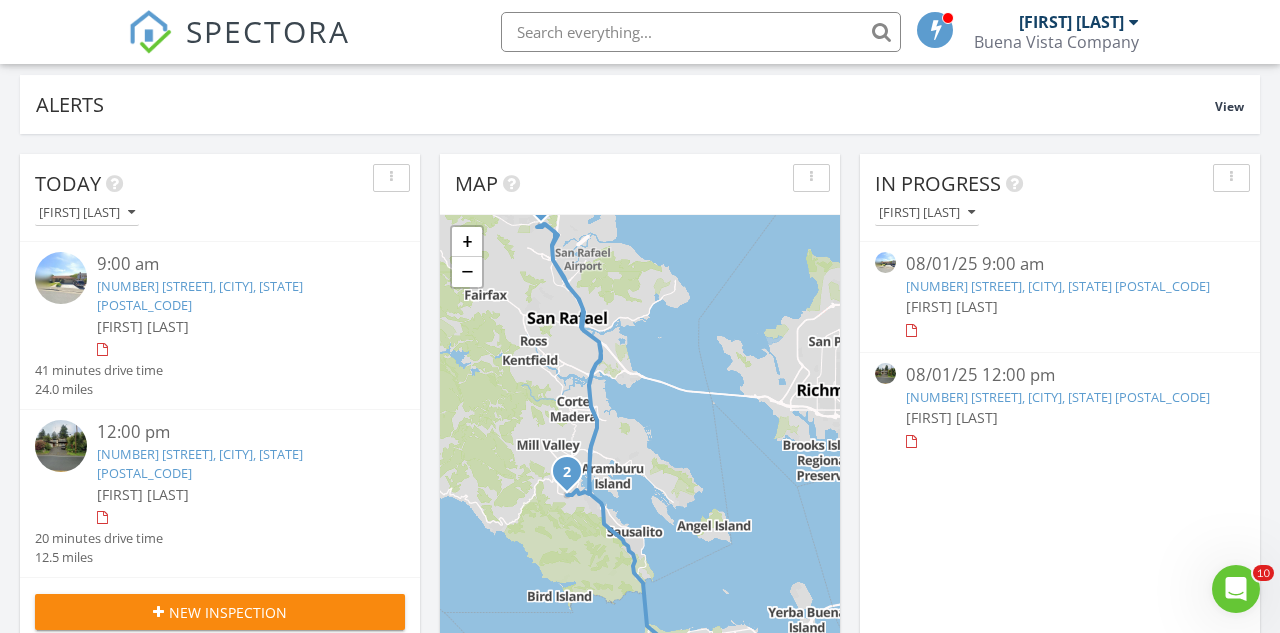 click on "[NUMBER] [STREET], [CITY], [STATE] [POSTAL_CODE]" at bounding box center [1058, 286] 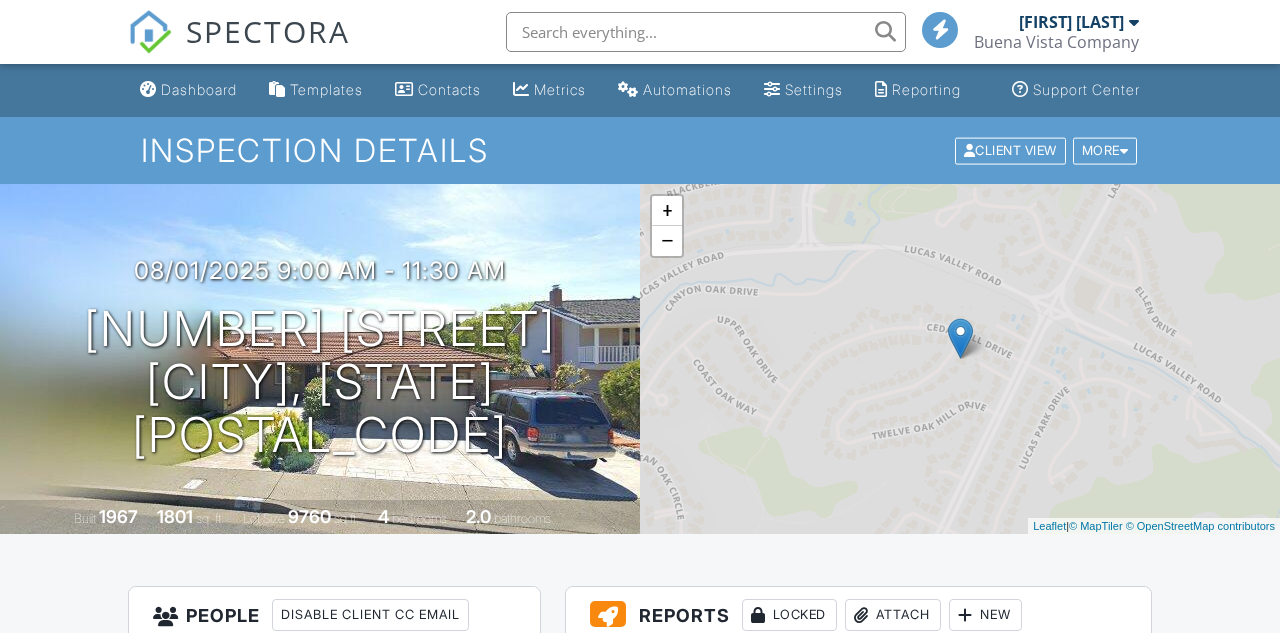 scroll, scrollTop: 0, scrollLeft: 0, axis: both 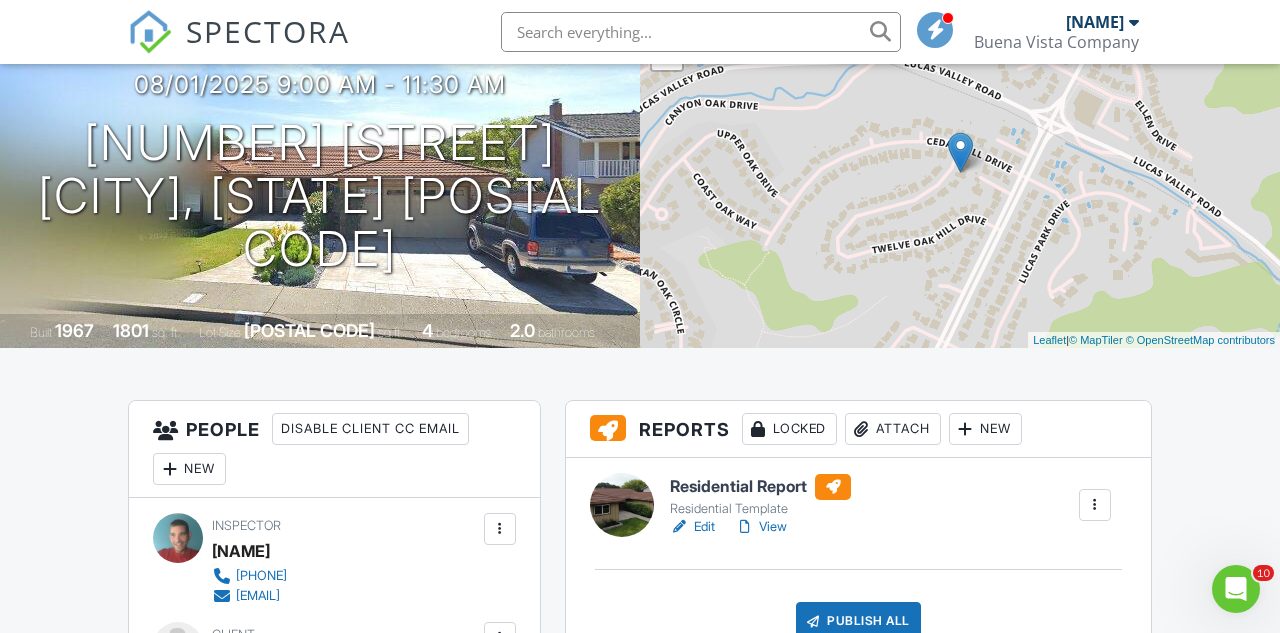 click on "View" at bounding box center (761, 527) 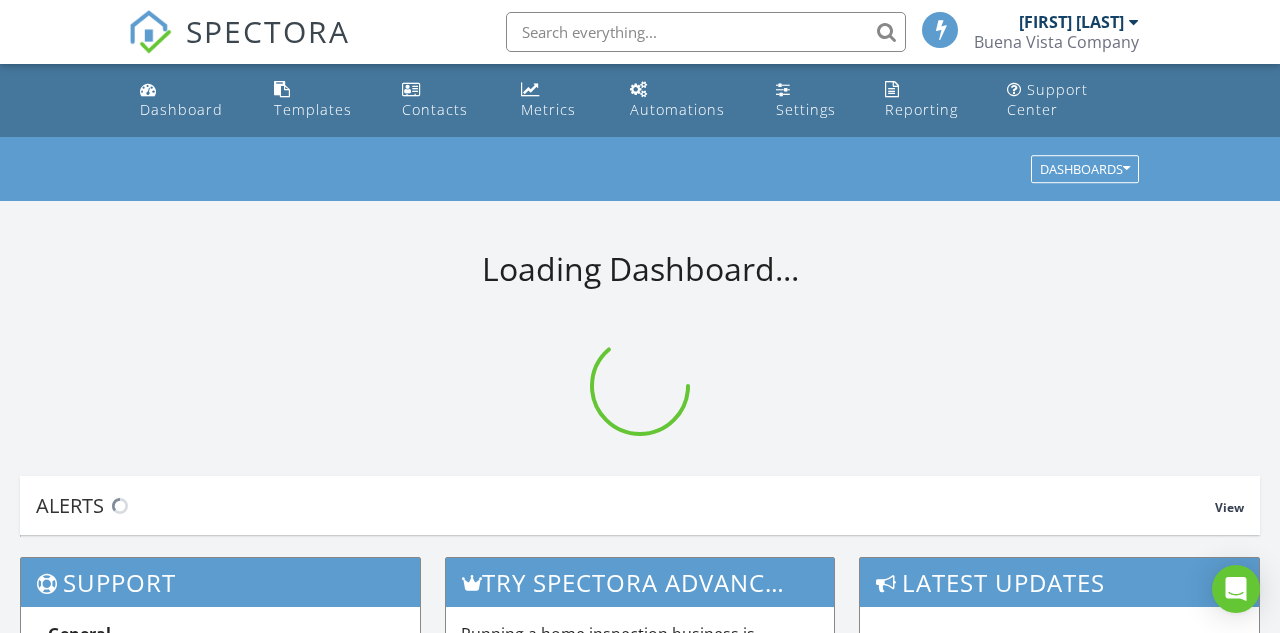 scroll, scrollTop: 0, scrollLeft: 0, axis: both 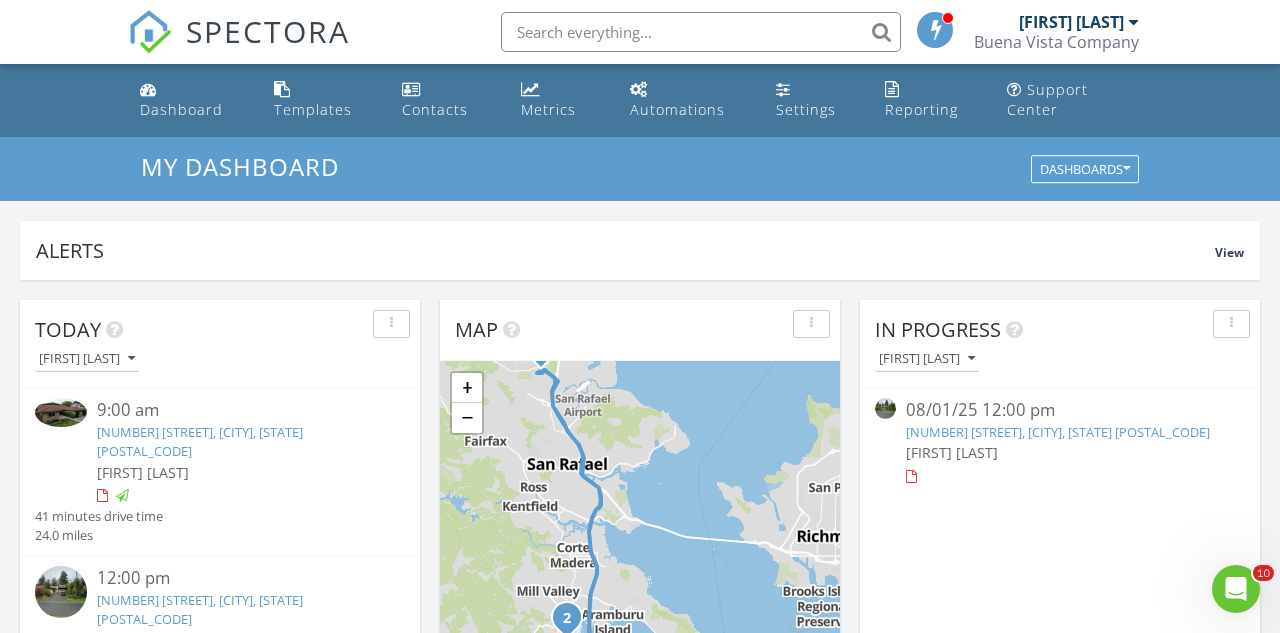 click on "120 Twelveoak Hill Dr, San Rafael, CA 94903" at bounding box center (200, 441) 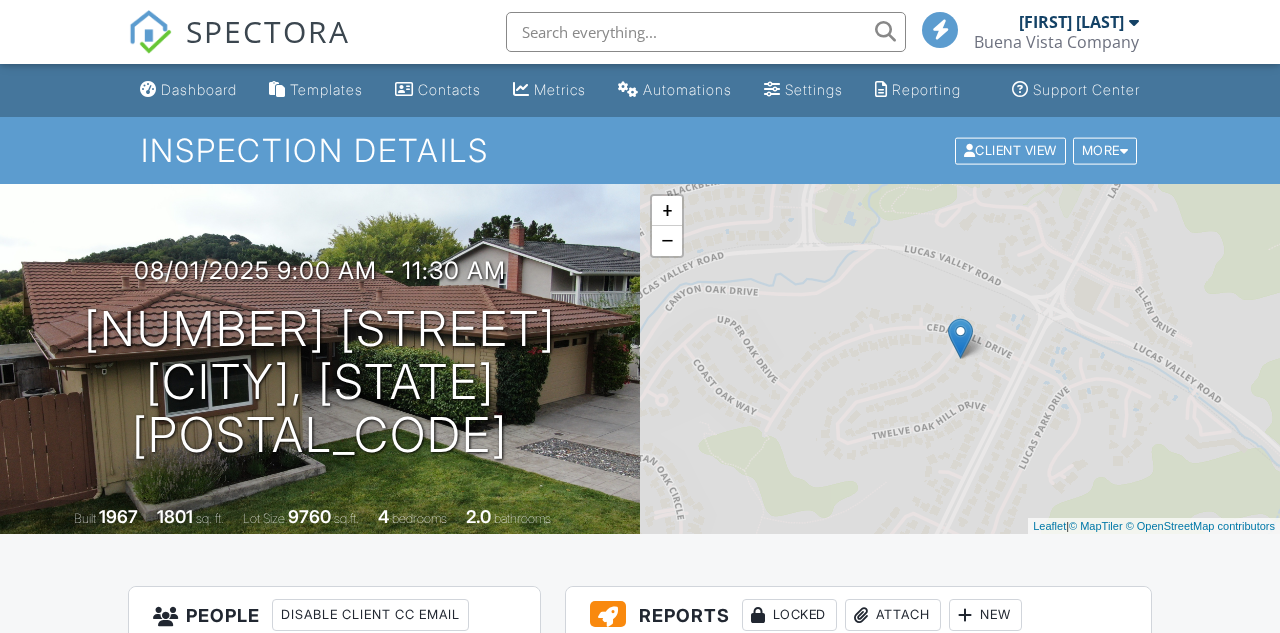 scroll, scrollTop: 0, scrollLeft: 0, axis: both 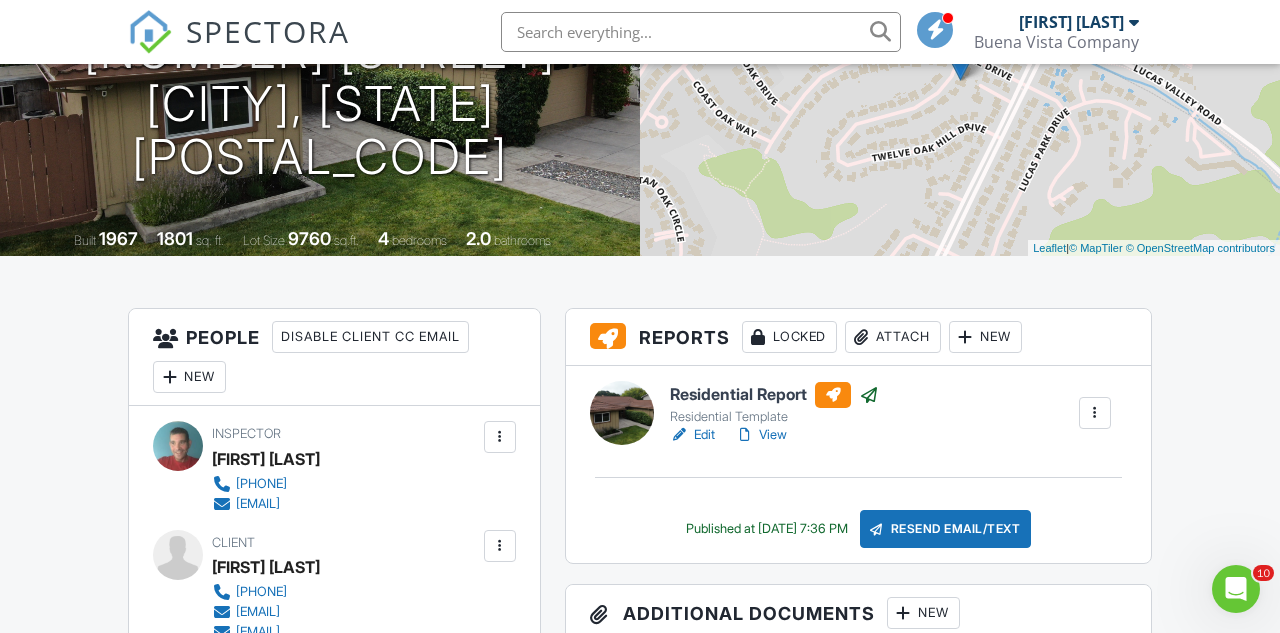 click on "View" at bounding box center [761, 435] 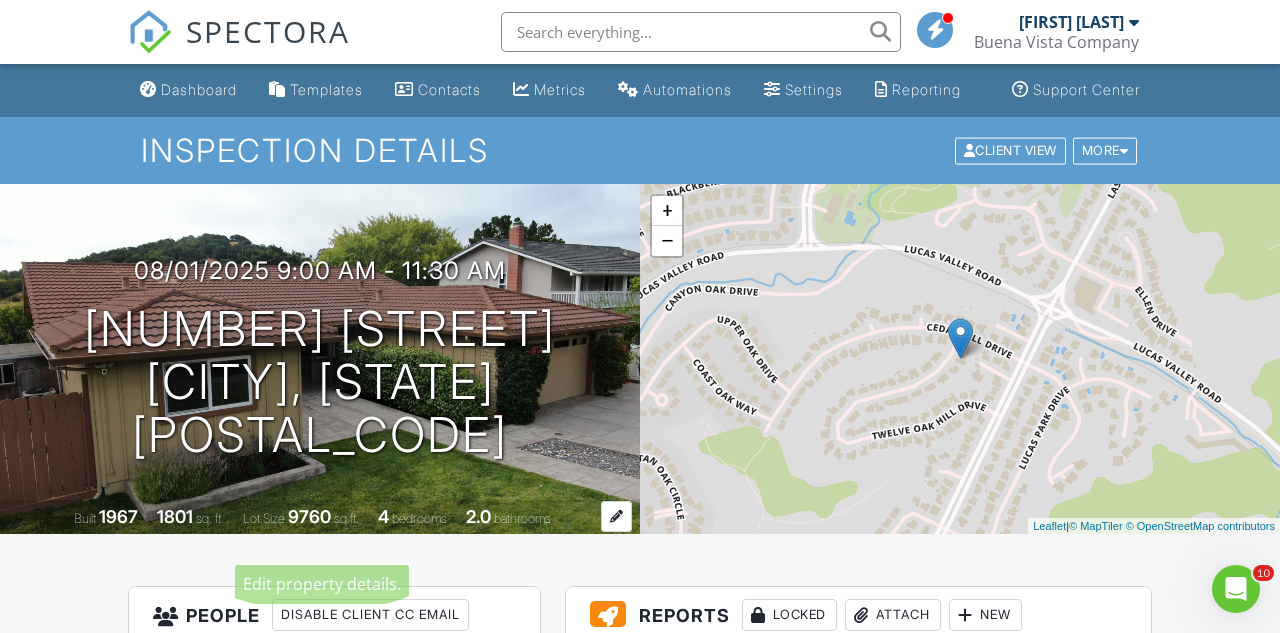 scroll, scrollTop: 0, scrollLeft: 0, axis: both 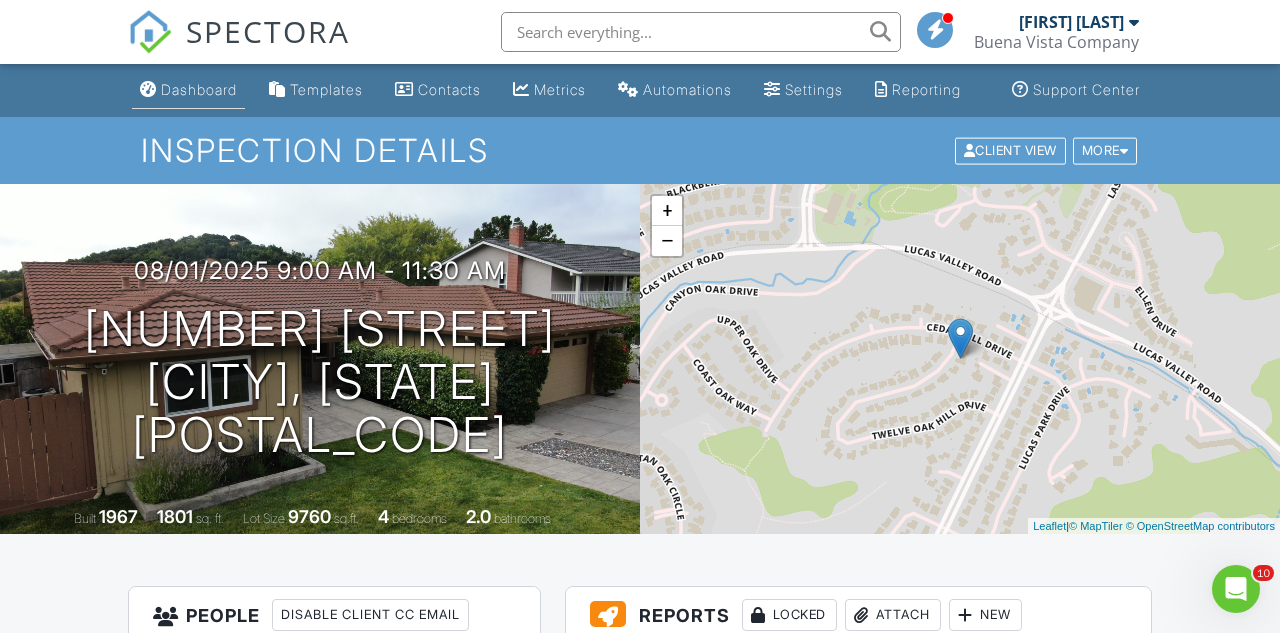 click on "Dashboard" at bounding box center (188, 90) 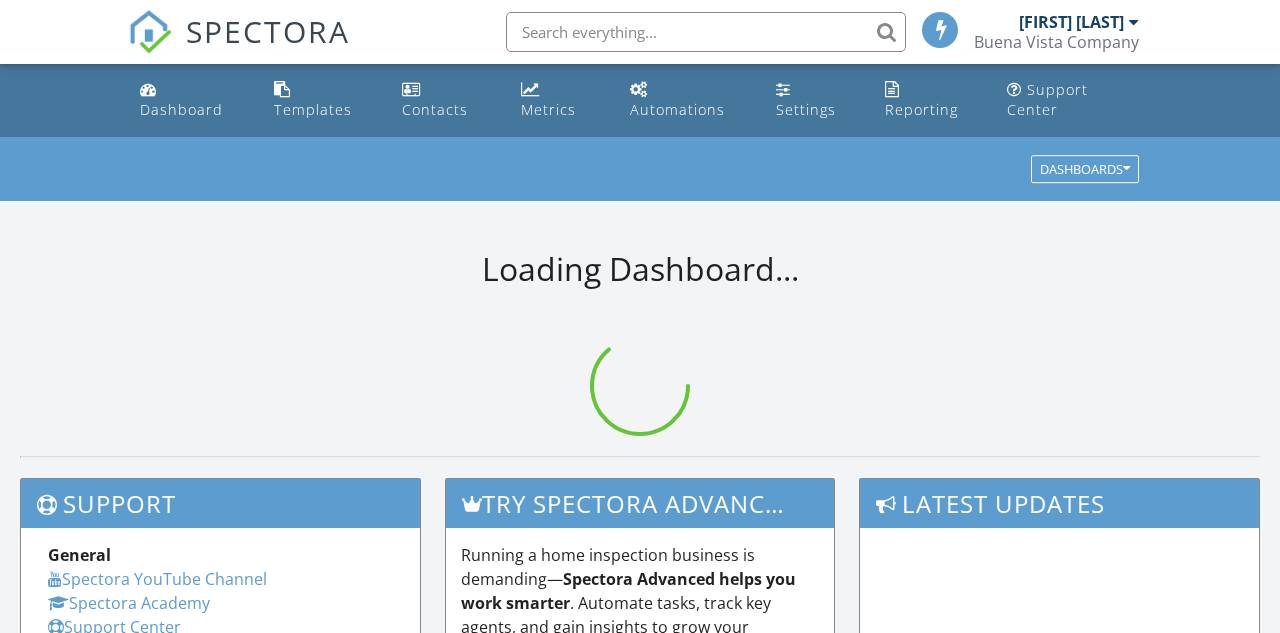 scroll, scrollTop: 0, scrollLeft: 0, axis: both 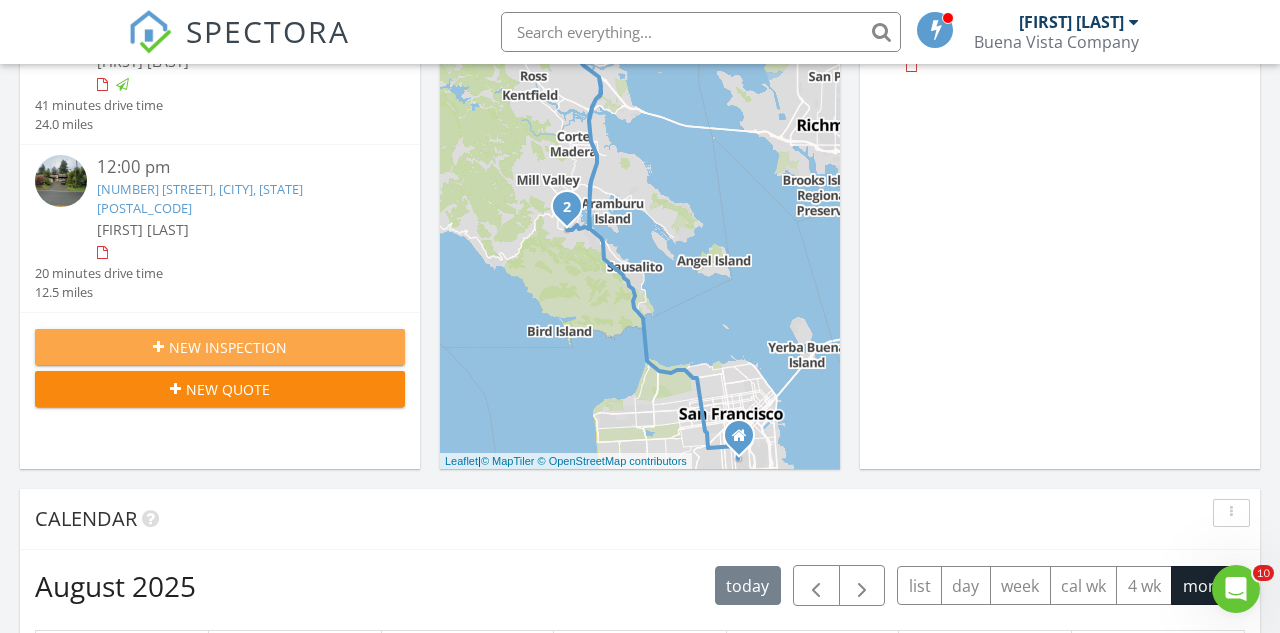 click on "New Inspection" at bounding box center [220, 347] 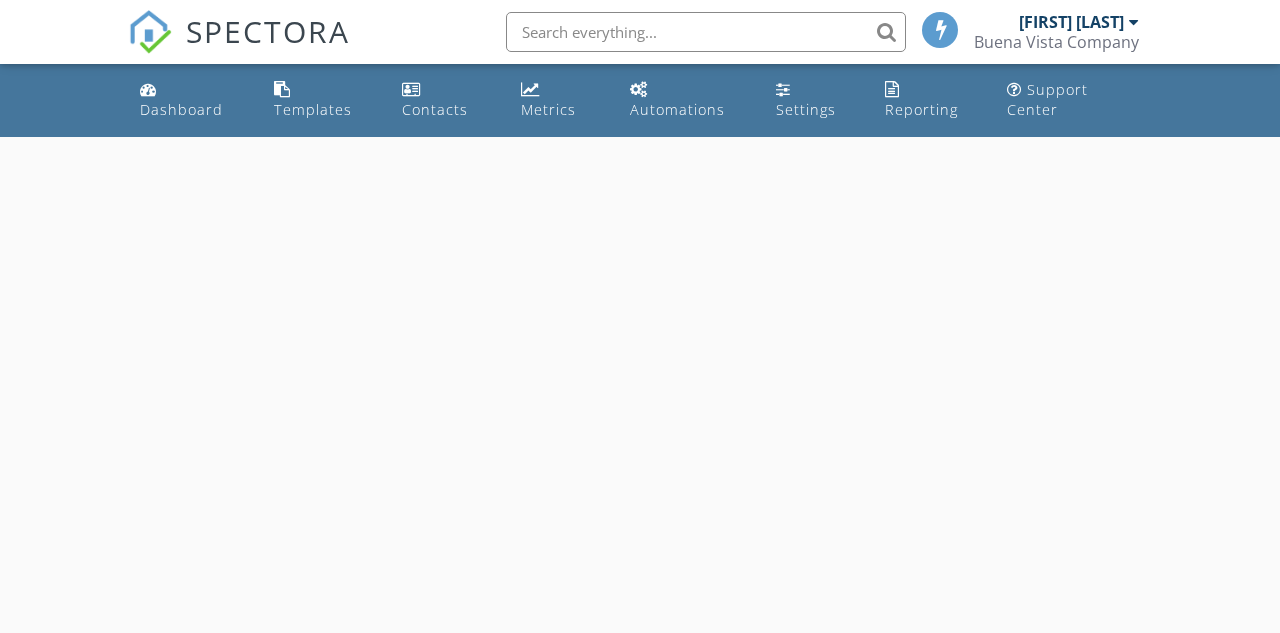 scroll, scrollTop: 0, scrollLeft: 0, axis: both 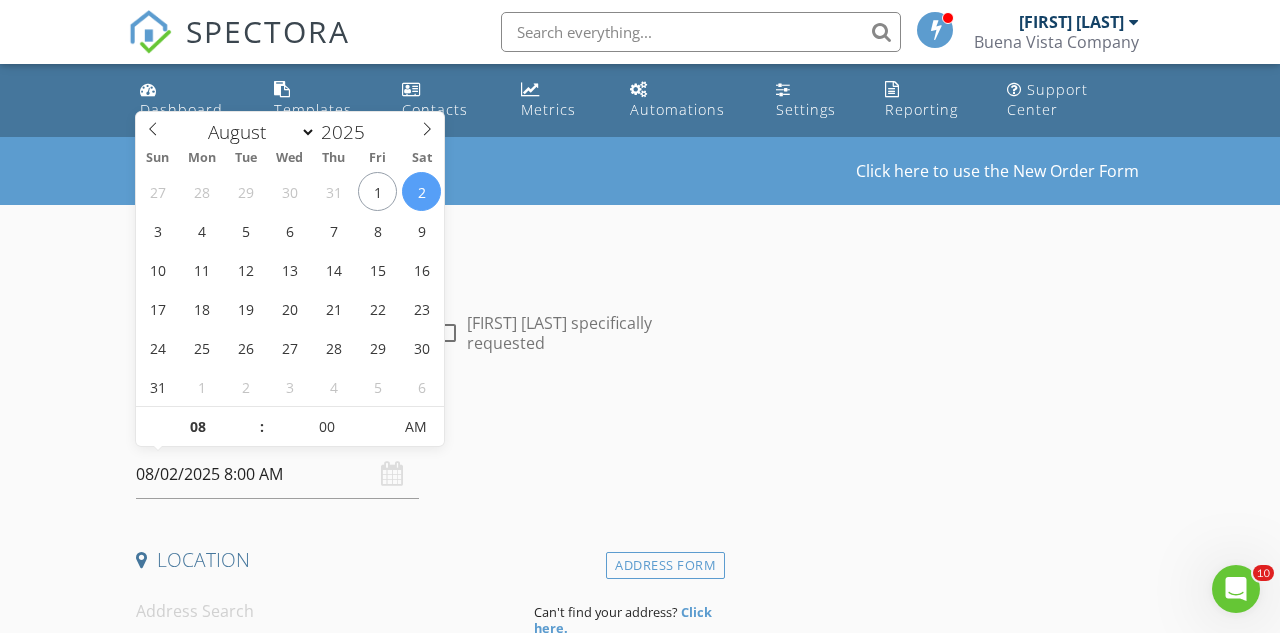 click on "08/02/2025 8:00 AM" at bounding box center [277, 474] 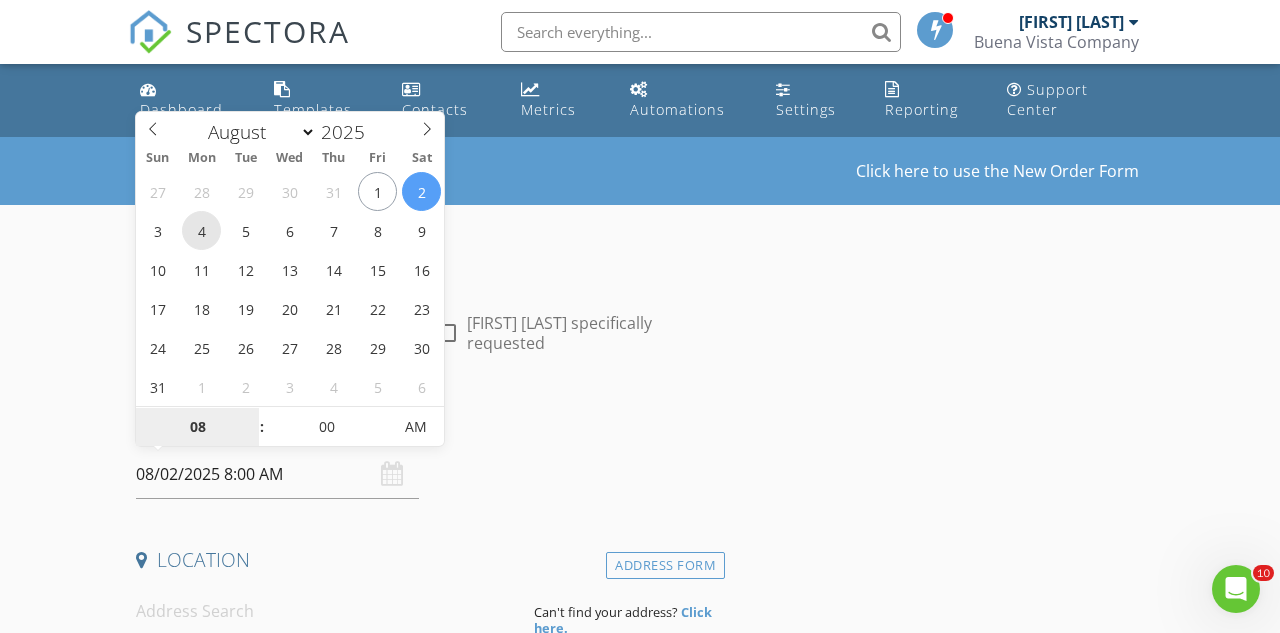 type on "08/04/2025 8:00 AM" 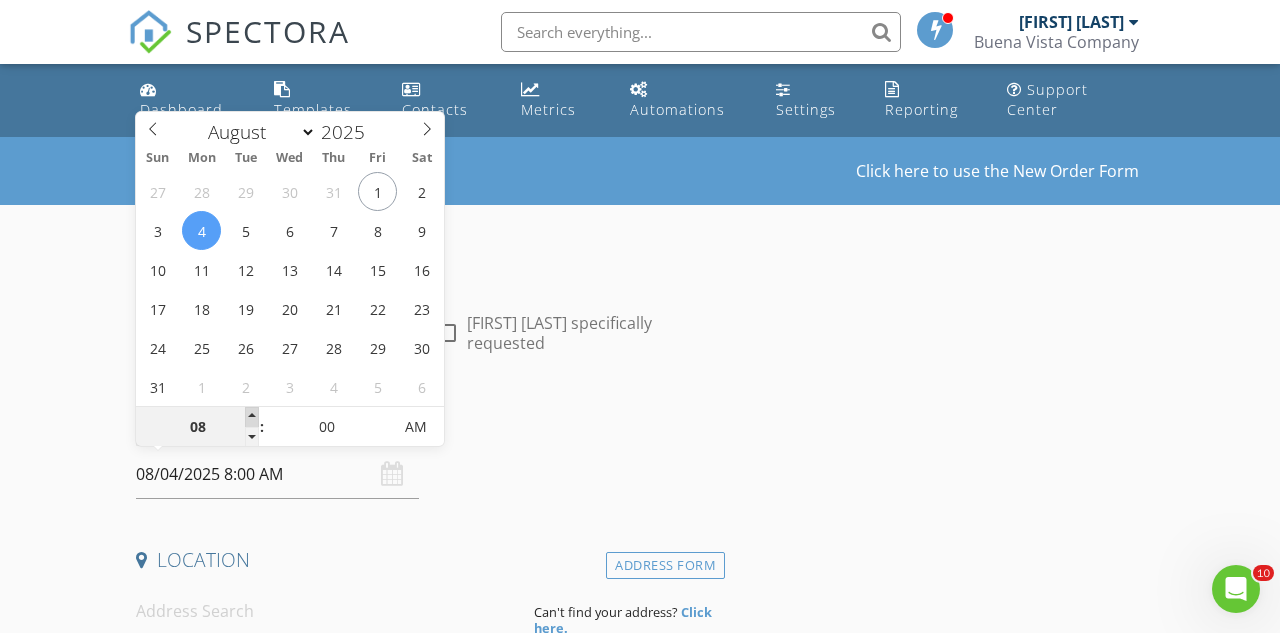 type on "09" 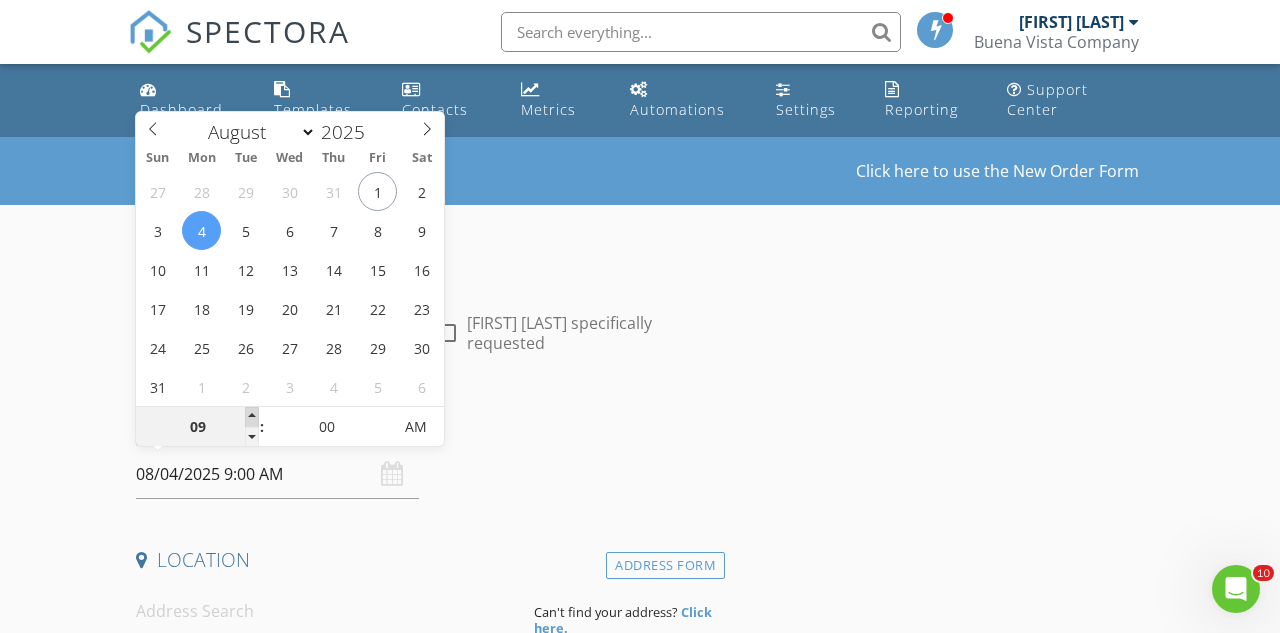 click at bounding box center (252, 417) 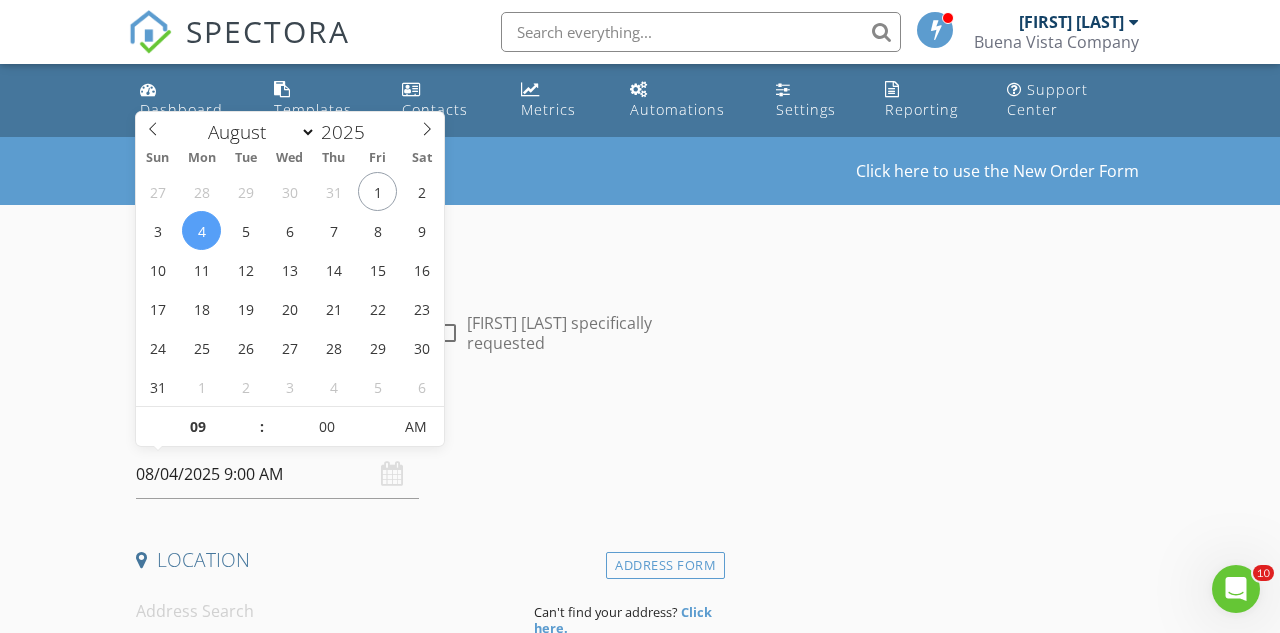 click at bounding box center (327, 611) 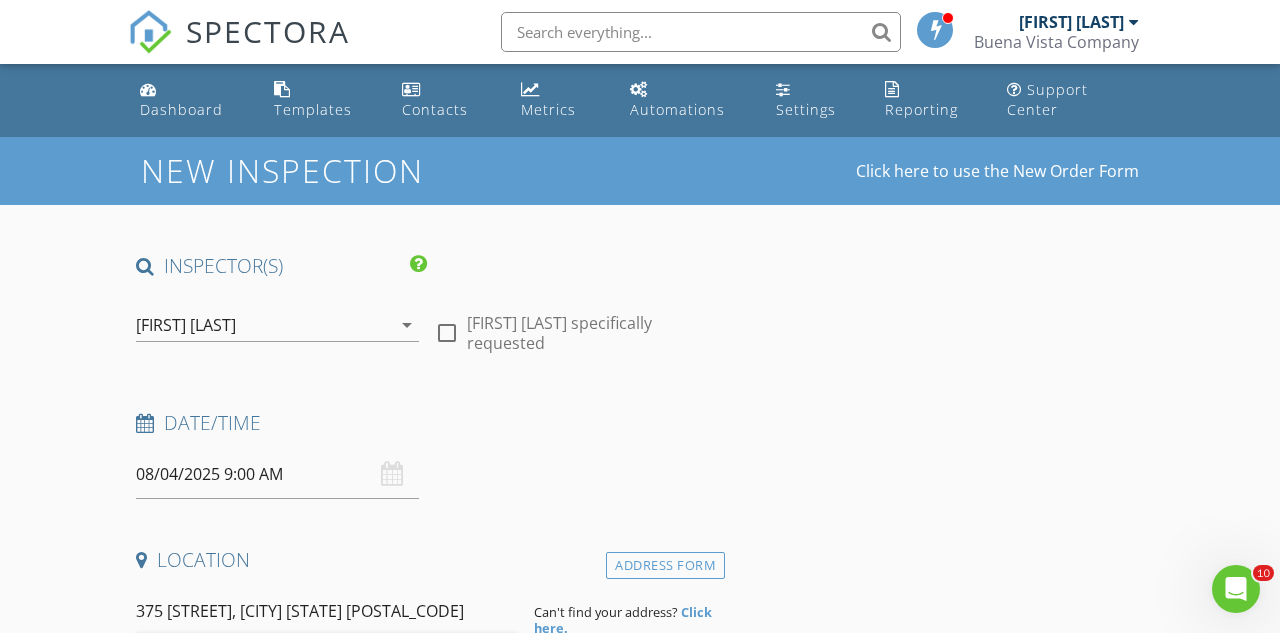 scroll, scrollTop: 197, scrollLeft: 0, axis: vertical 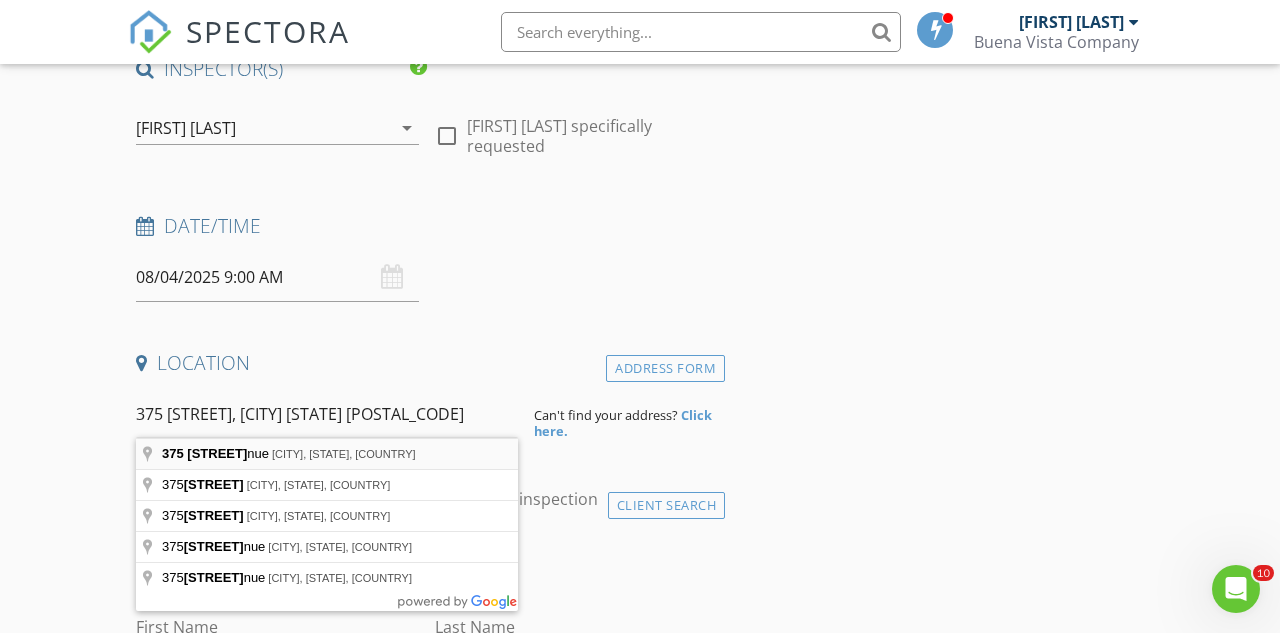 type on "375 Marin Avenue, Mill Valley, CA, USA" 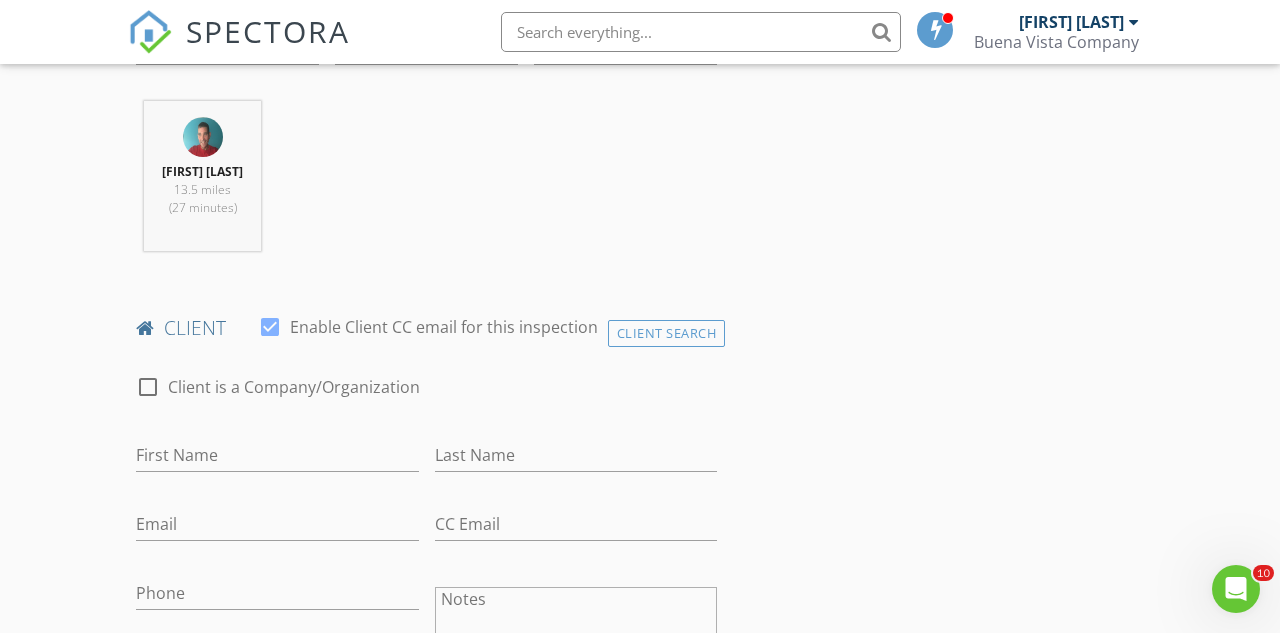 scroll, scrollTop: 808, scrollLeft: 0, axis: vertical 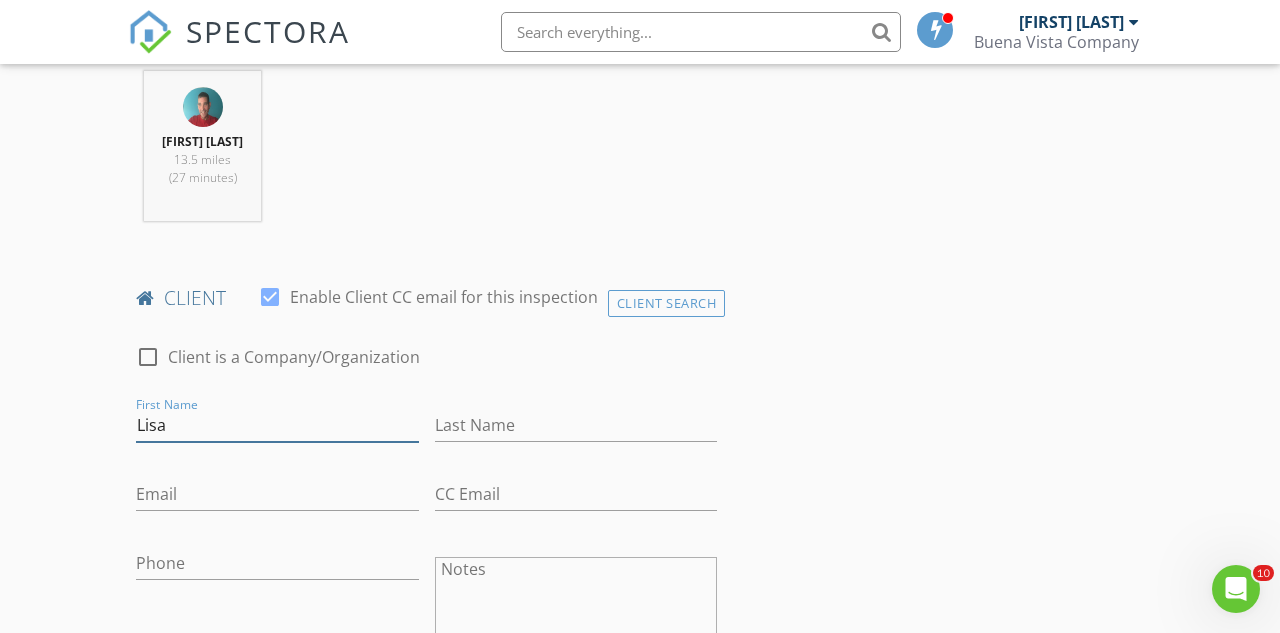 type on "Lisa" 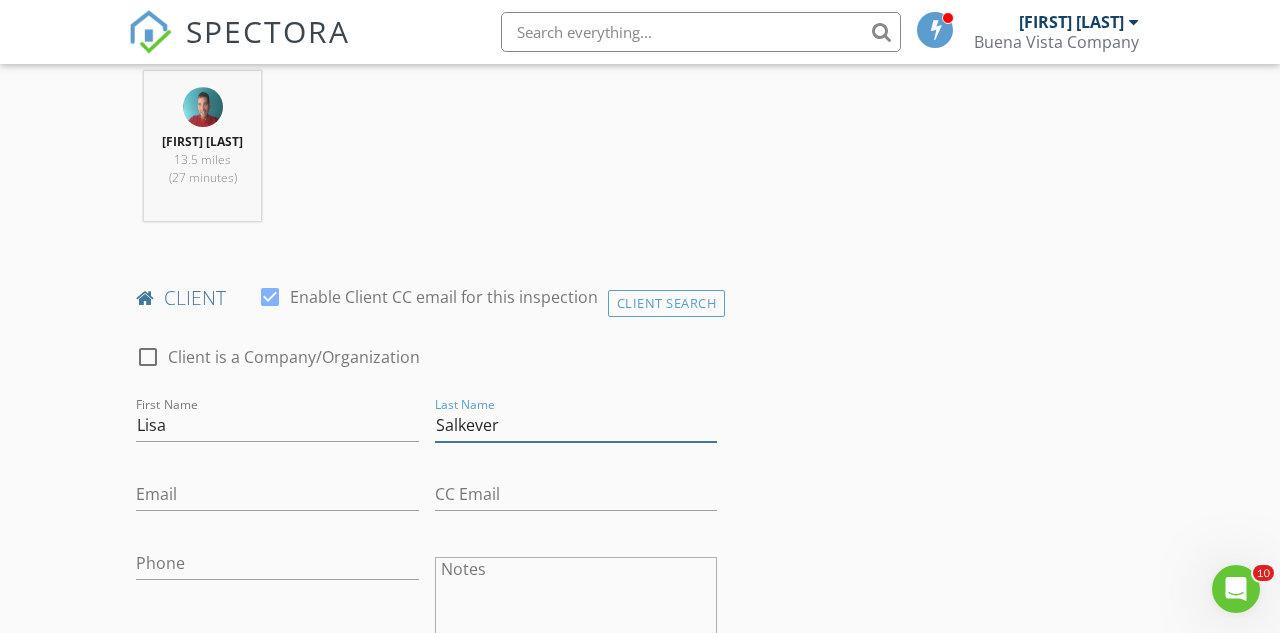 type on "Salkever" 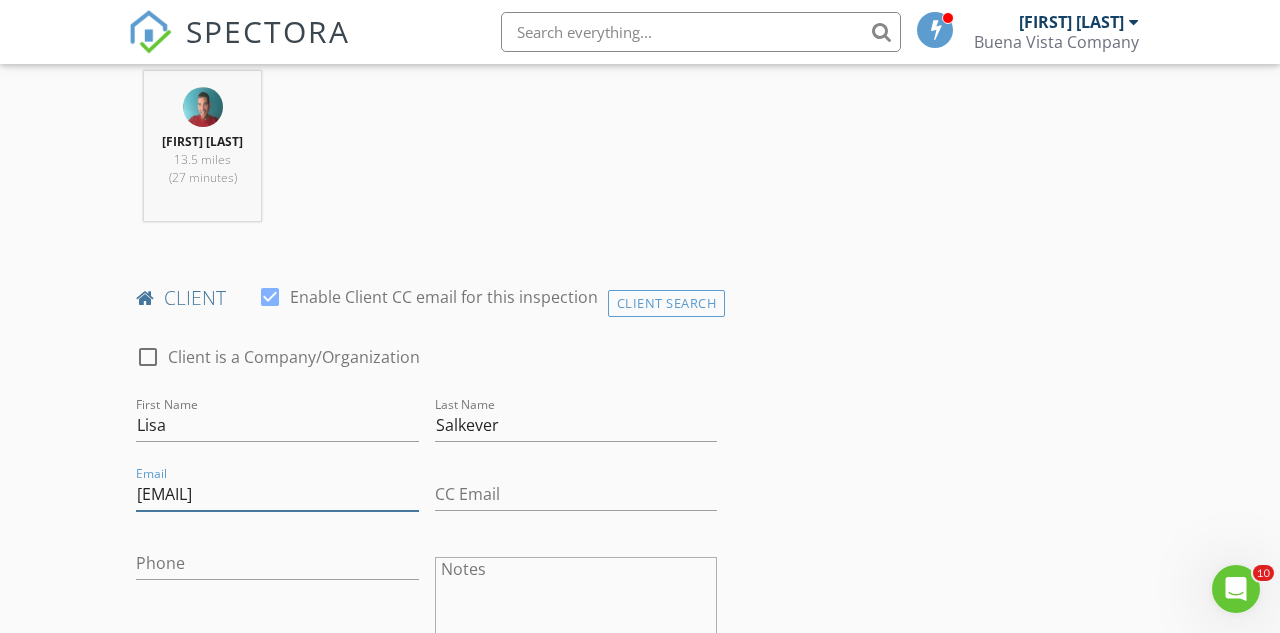 type on "lsalkever@gmail.com" 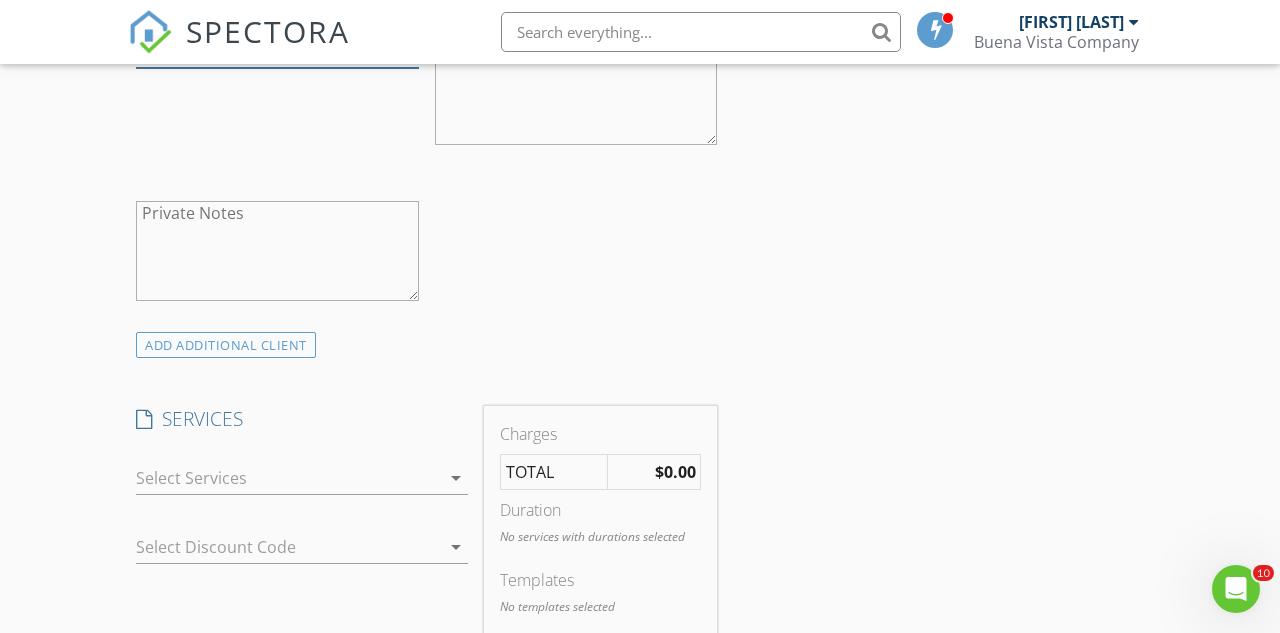 scroll, scrollTop: 1322, scrollLeft: 0, axis: vertical 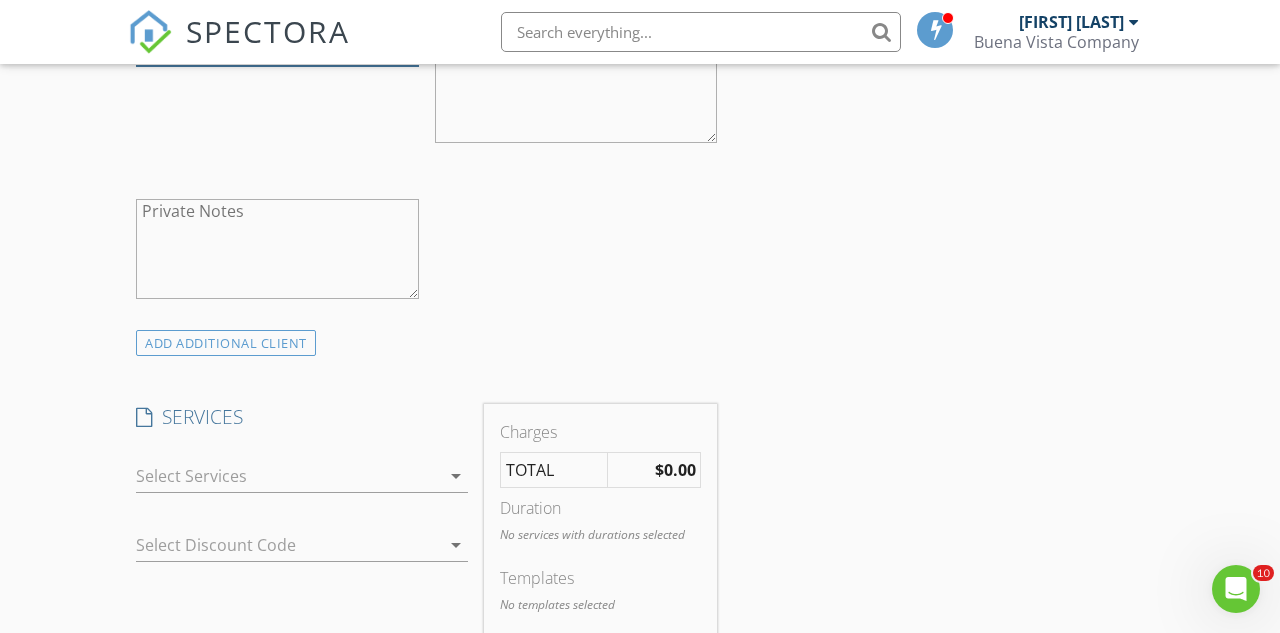 type on "808-391-6382" 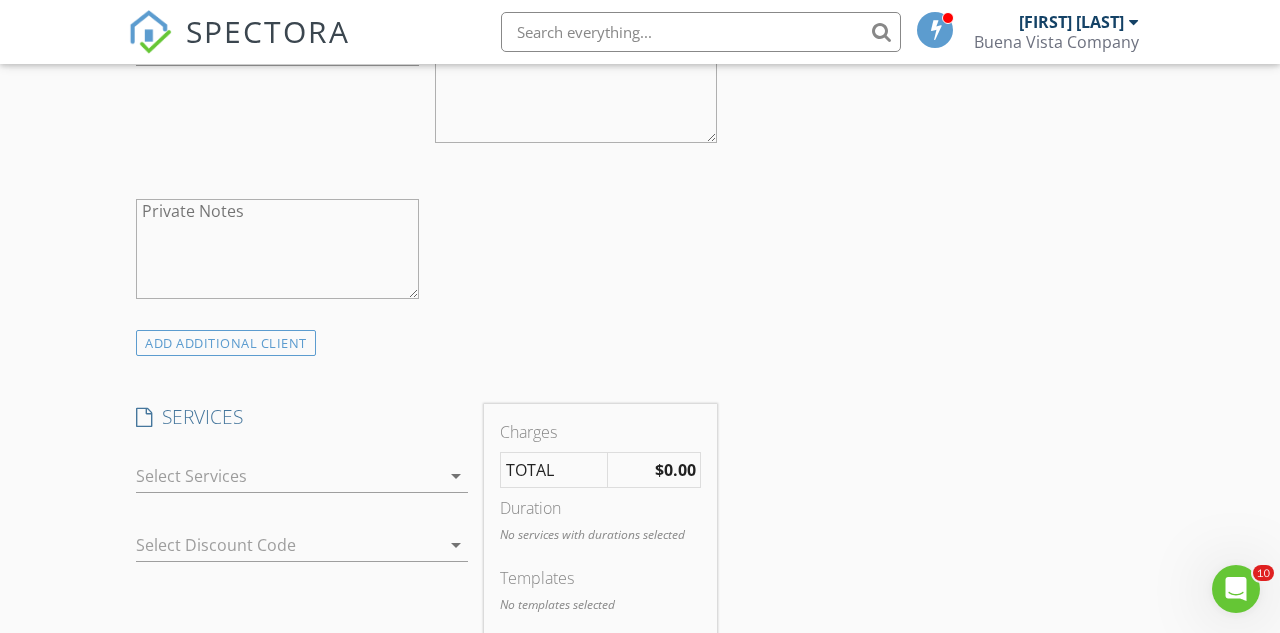 click on "arrow_drop_down" at bounding box center (456, 476) 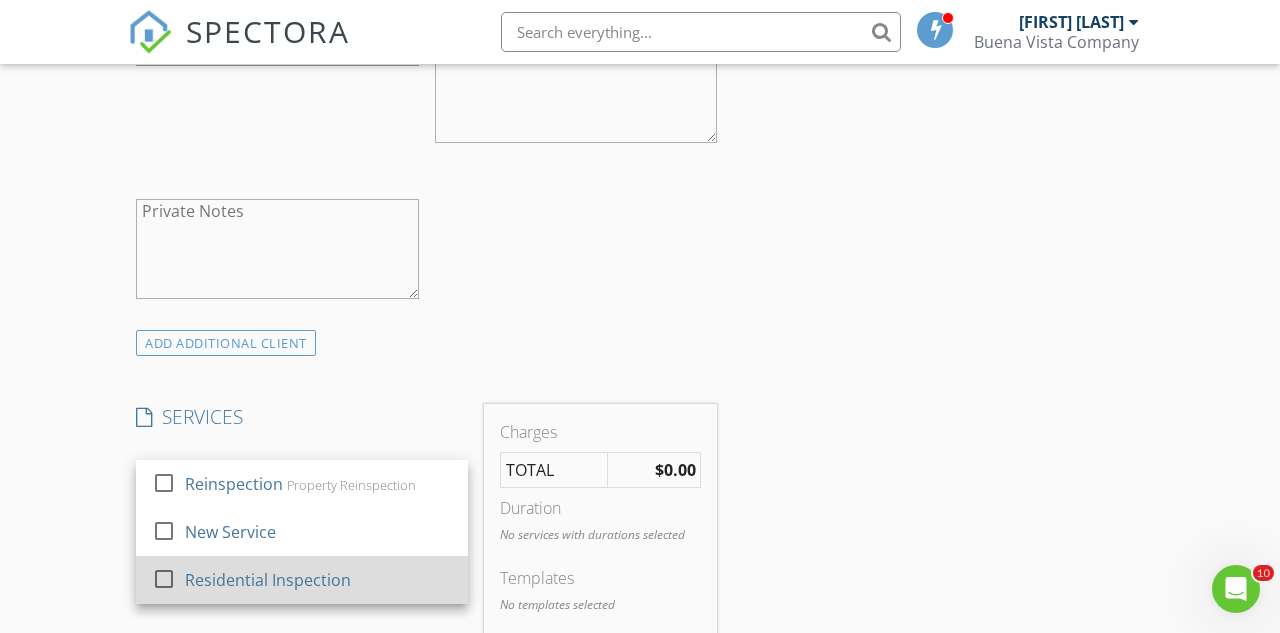 click on "Residential Inspection" at bounding box center (268, 580) 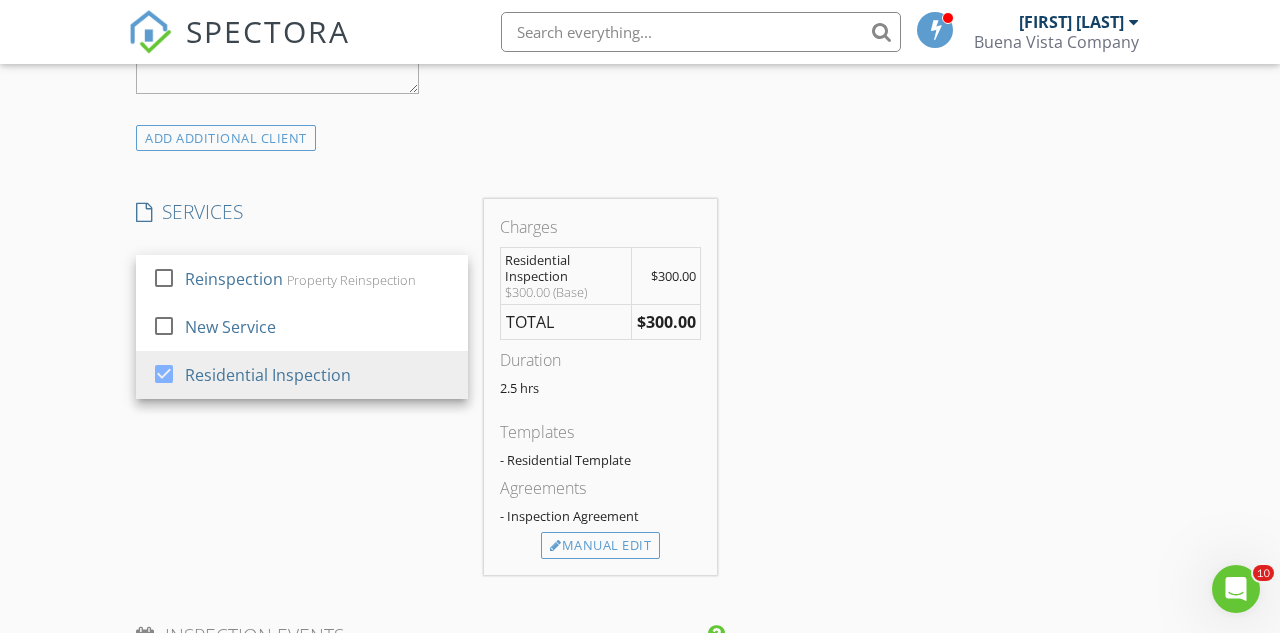scroll, scrollTop: 1526, scrollLeft: 0, axis: vertical 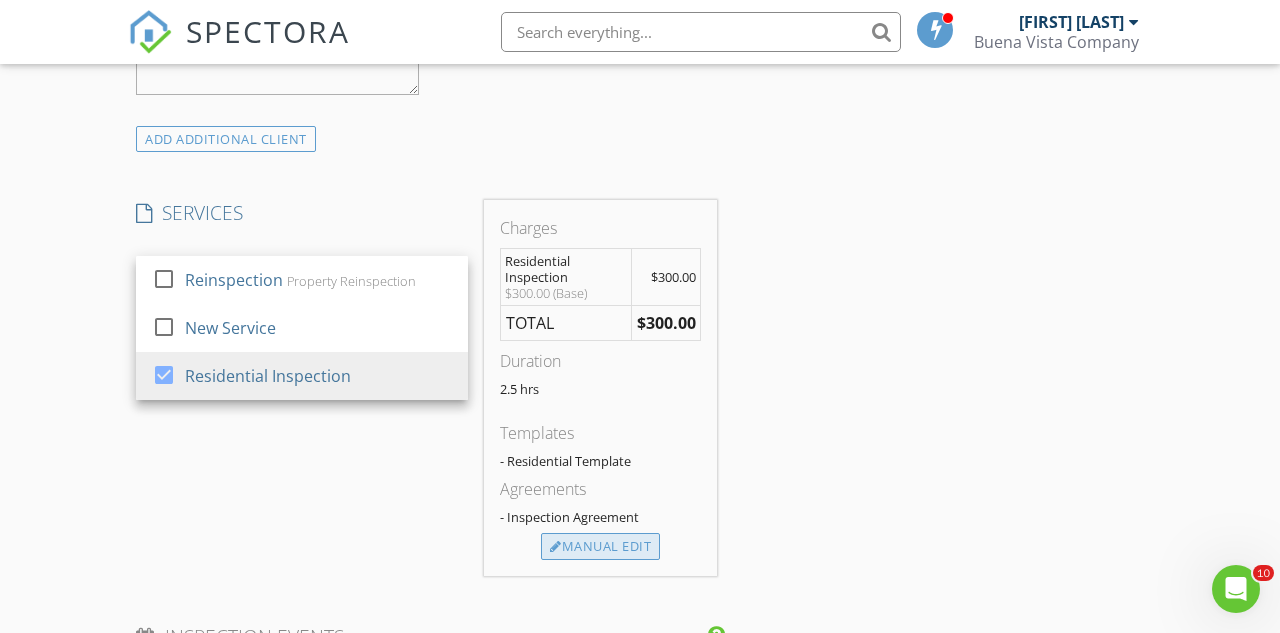 click on "Manual Edit" at bounding box center [600, 547] 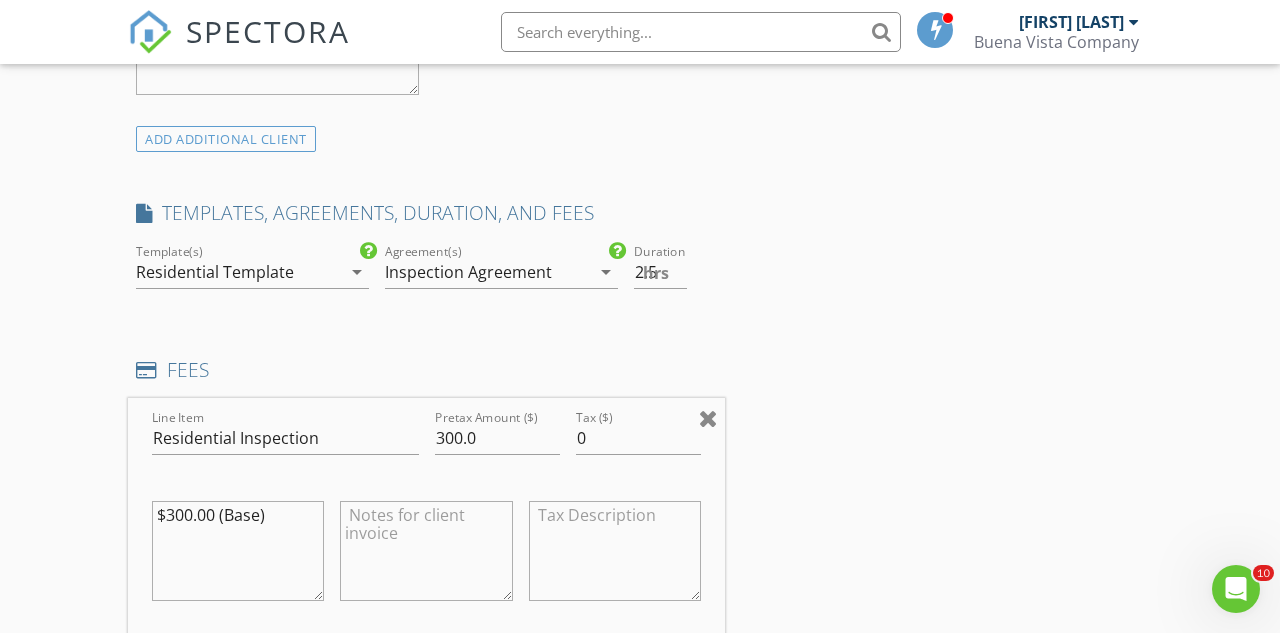 click at bounding box center [708, 418] 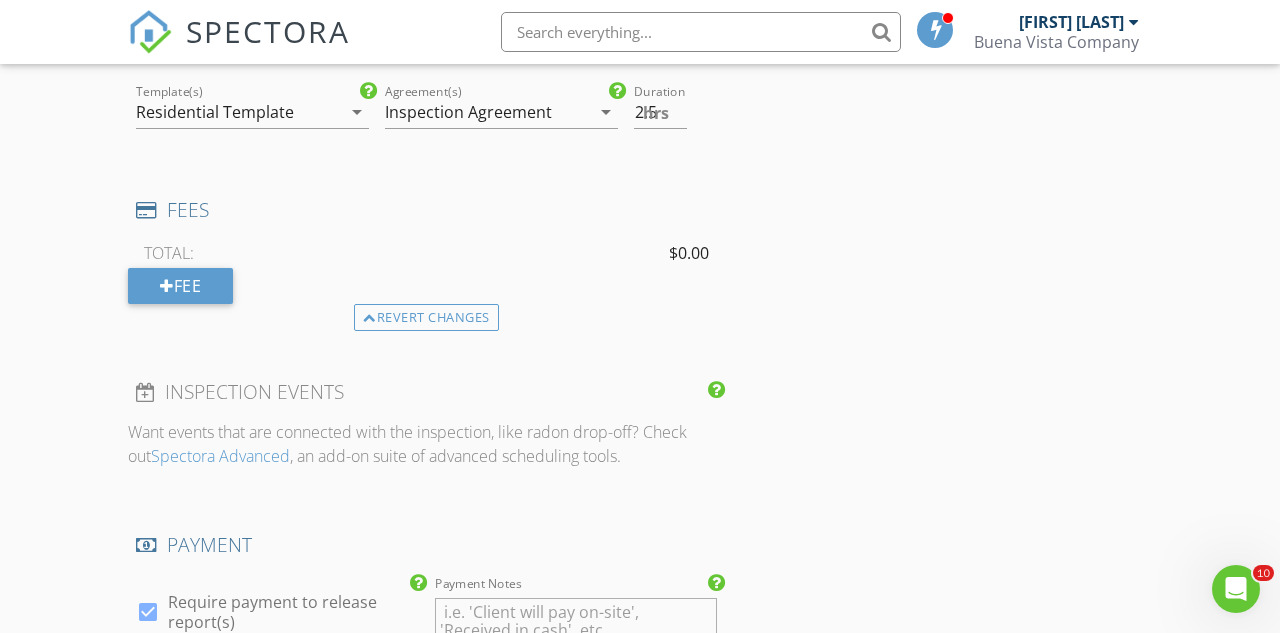 scroll, scrollTop: 1736, scrollLeft: 0, axis: vertical 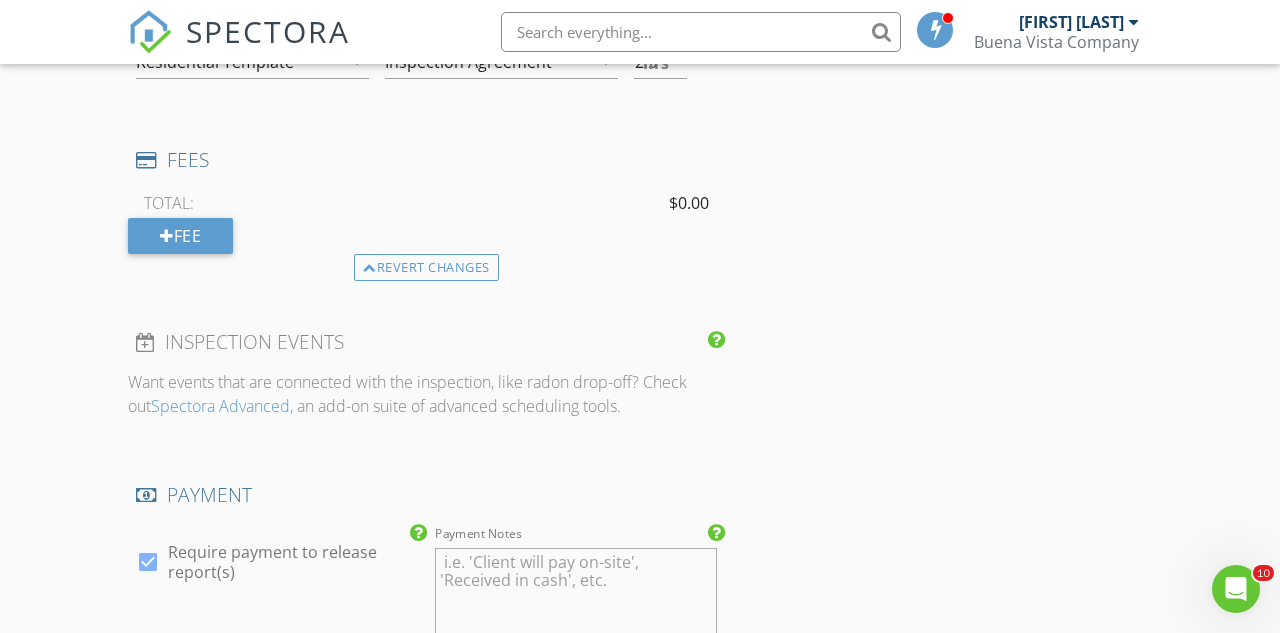 click at bounding box center (148, 562) 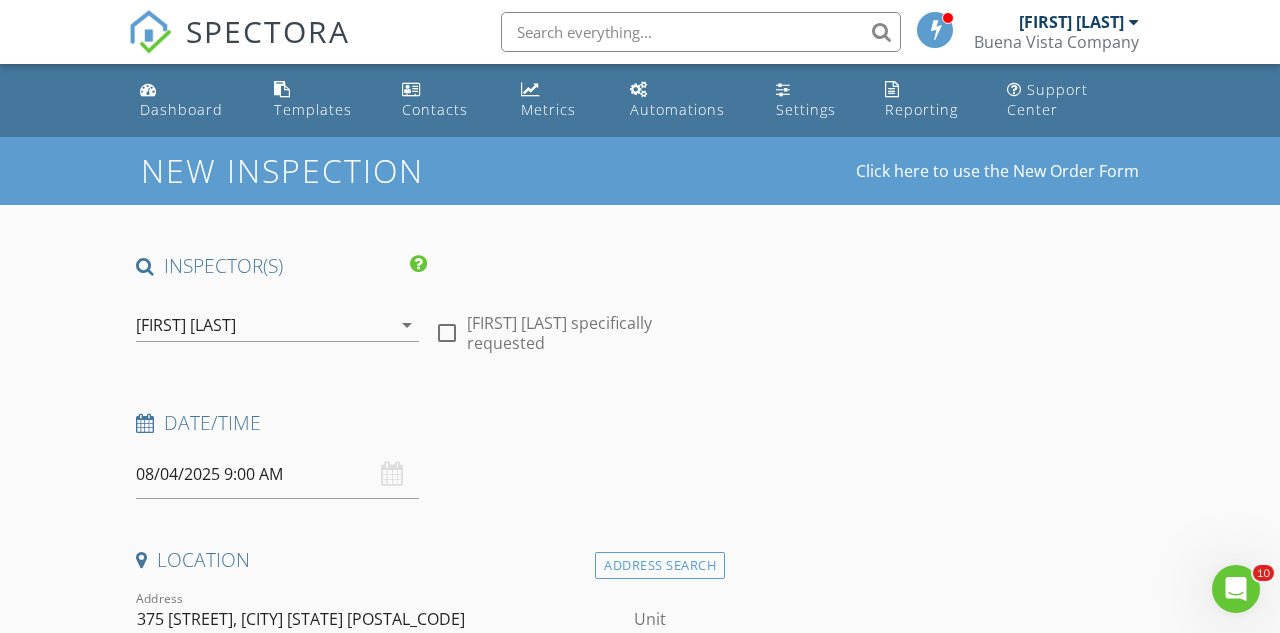 scroll, scrollTop: 0, scrollLeft: 0, axis: both 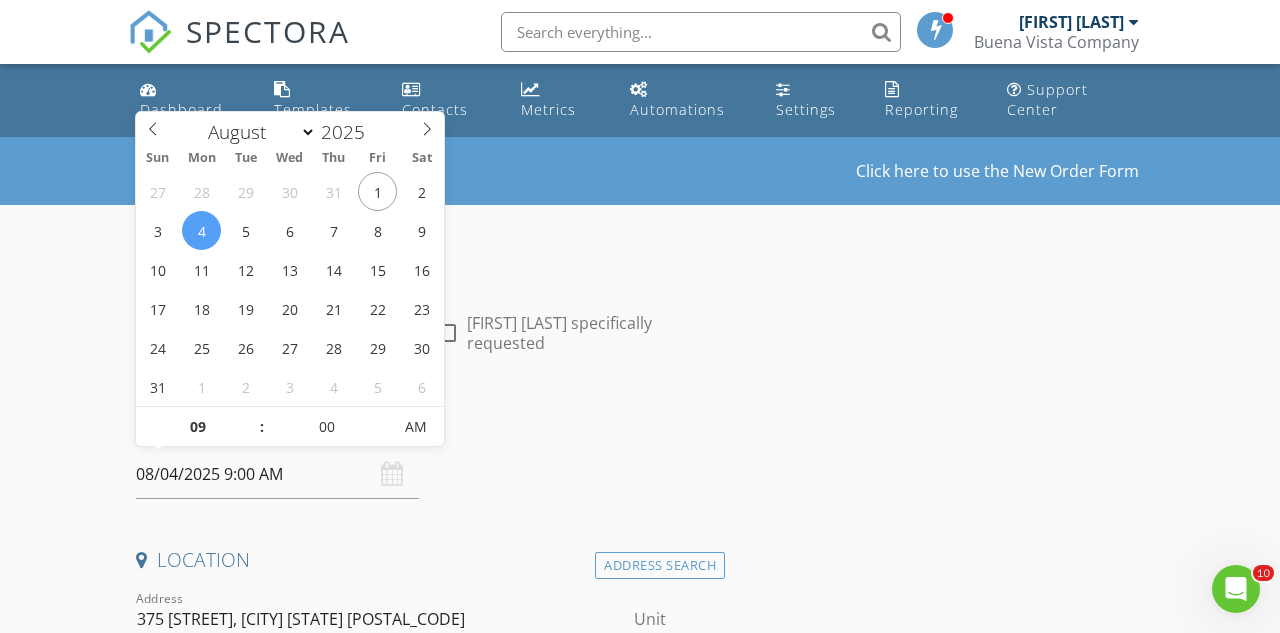 click on "08/04/2025 9:00 AM" at bounding box center [277, 474] 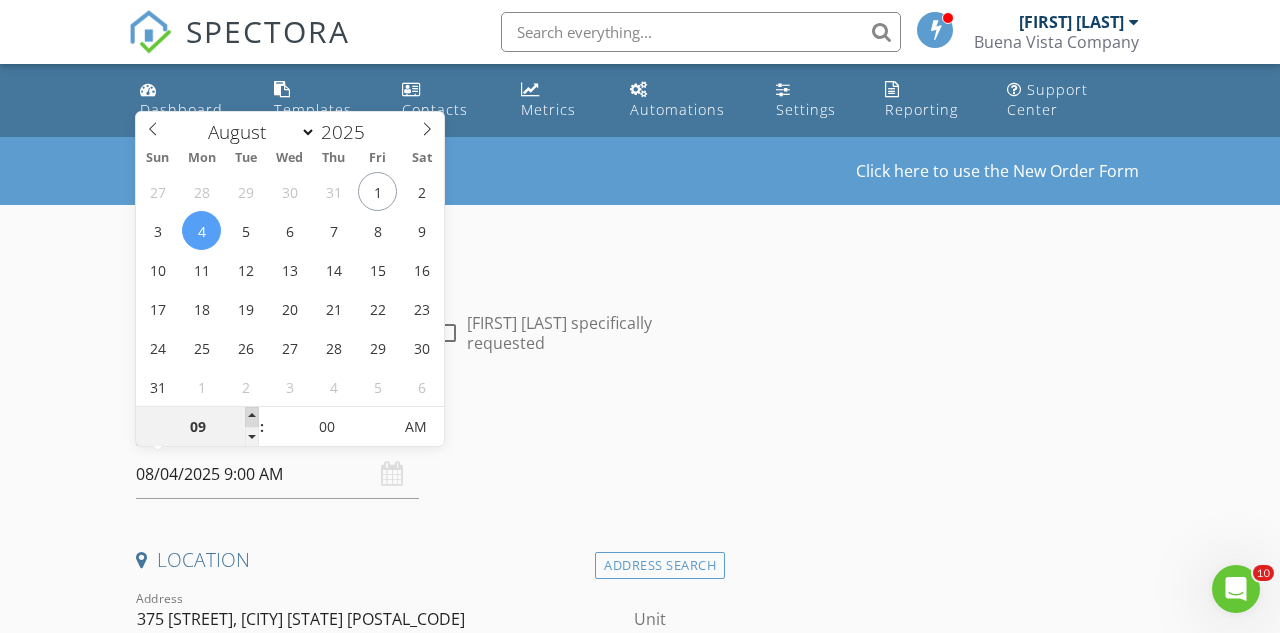type on "10" 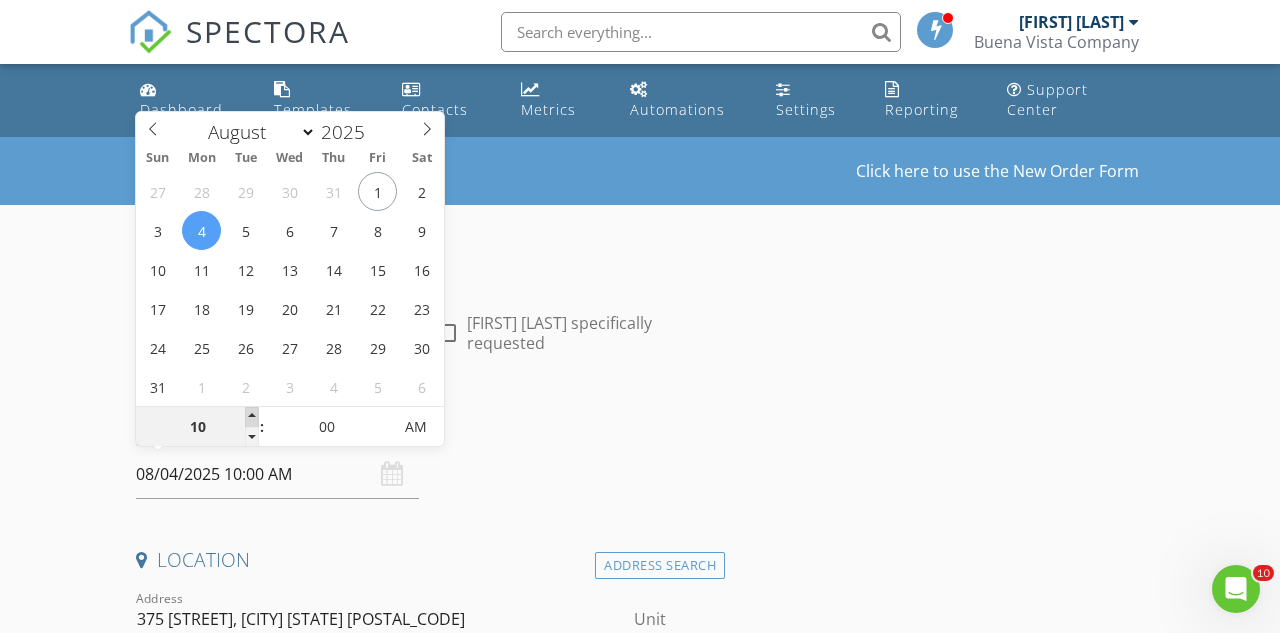 click at bounding box center [252, 417] 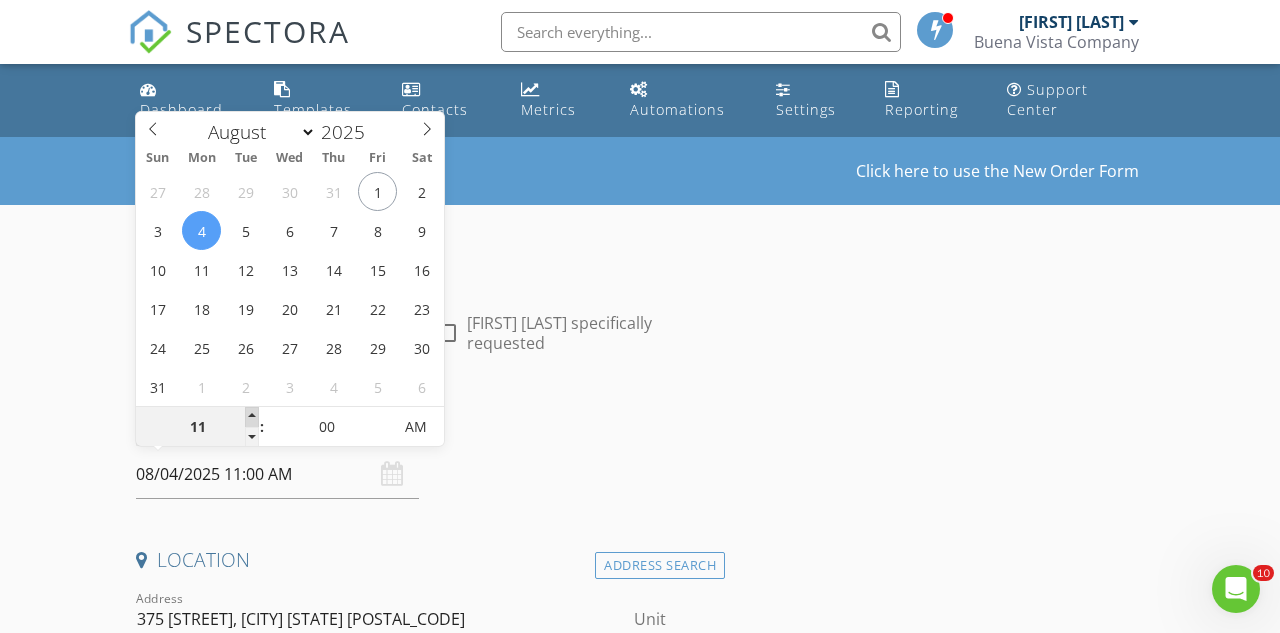 click at bounding box center (252, 417) 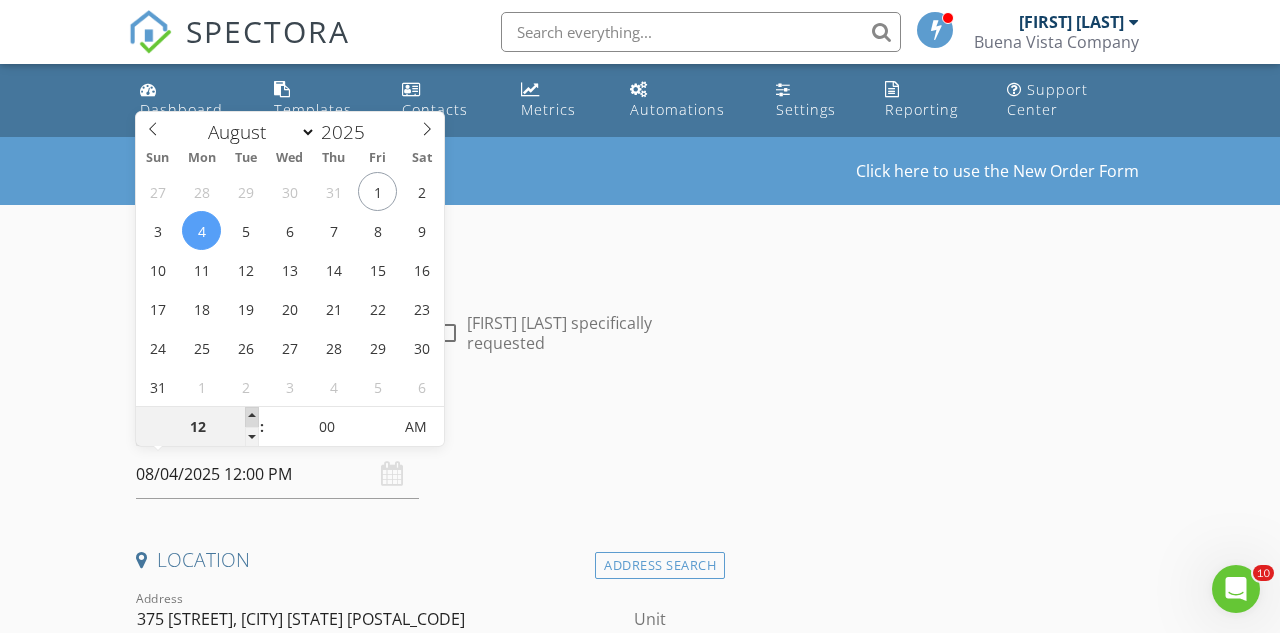 click at bounding box center (252, 417) 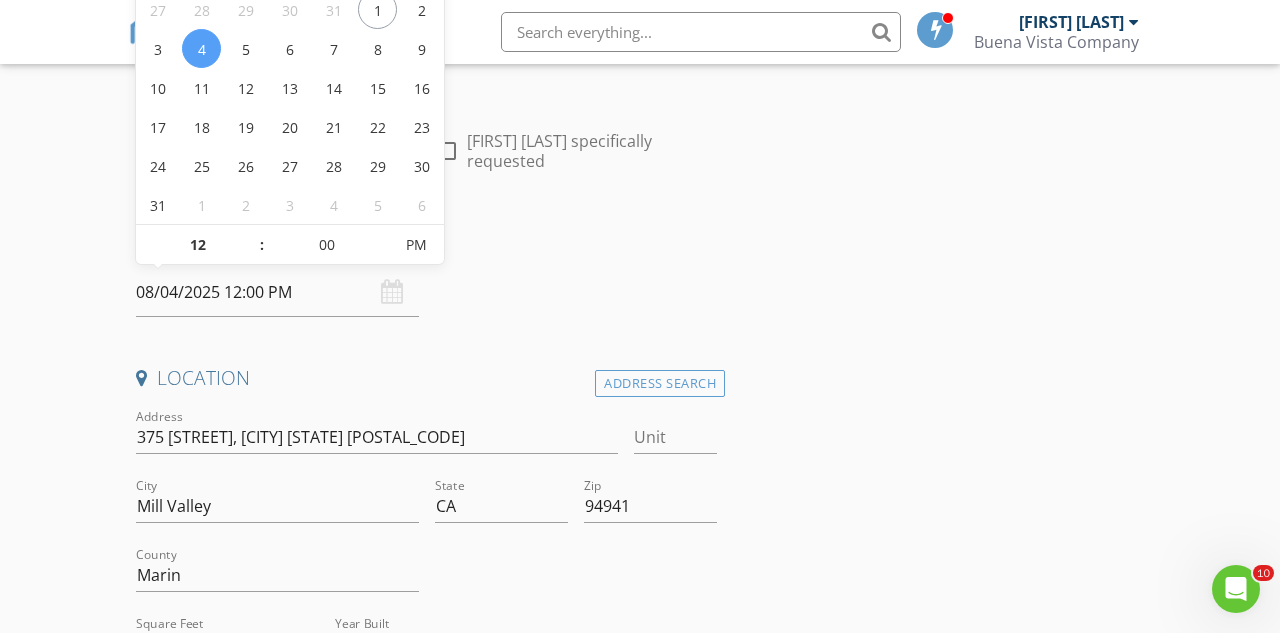 scroll, scrollTop: 181, scrollLeft: 0, axis: vertical 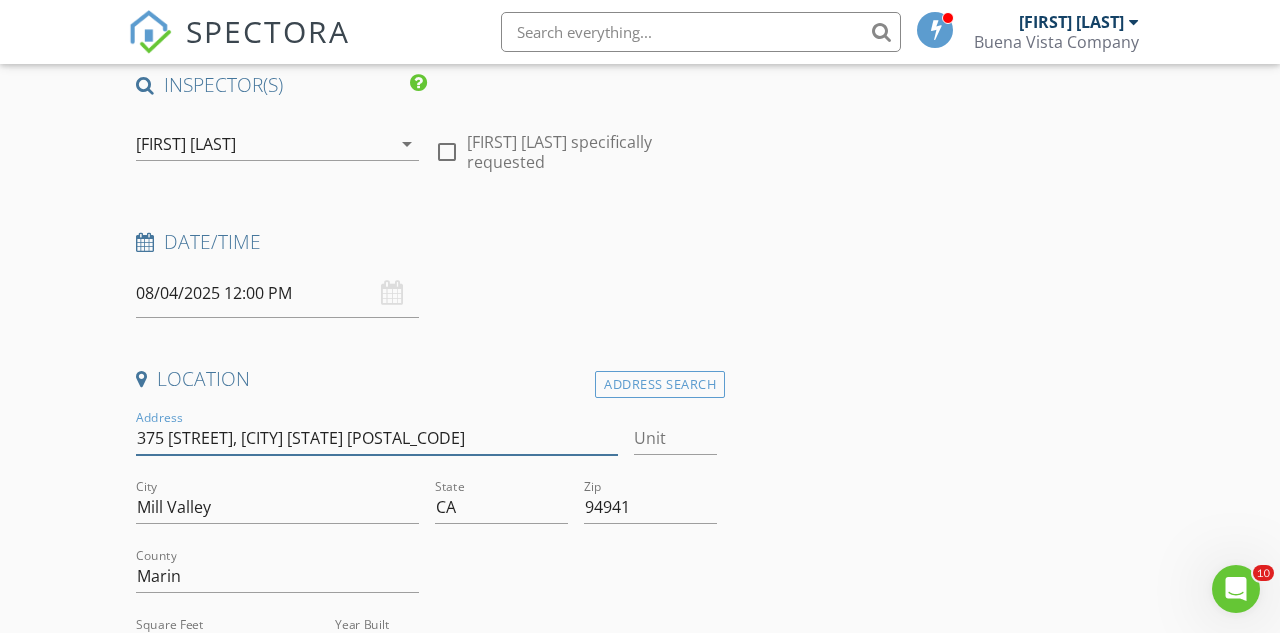 click on "375 Marin Ave" at bounding box center [377, 438] 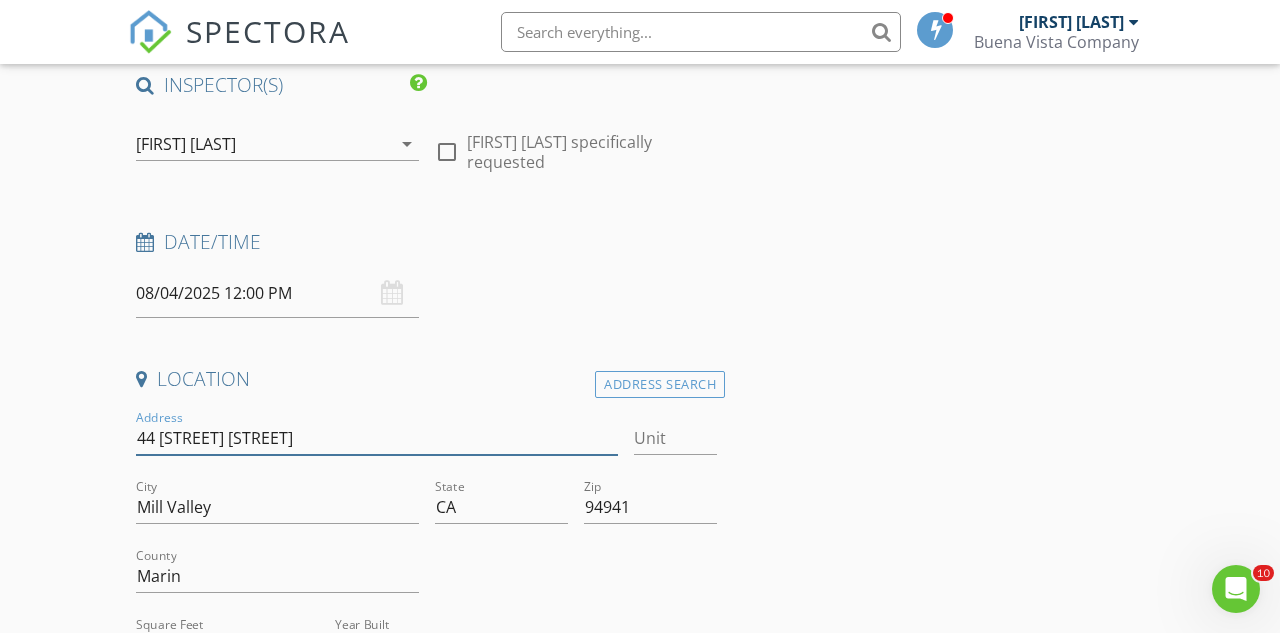 type on "[NUMBER] [STREET]" 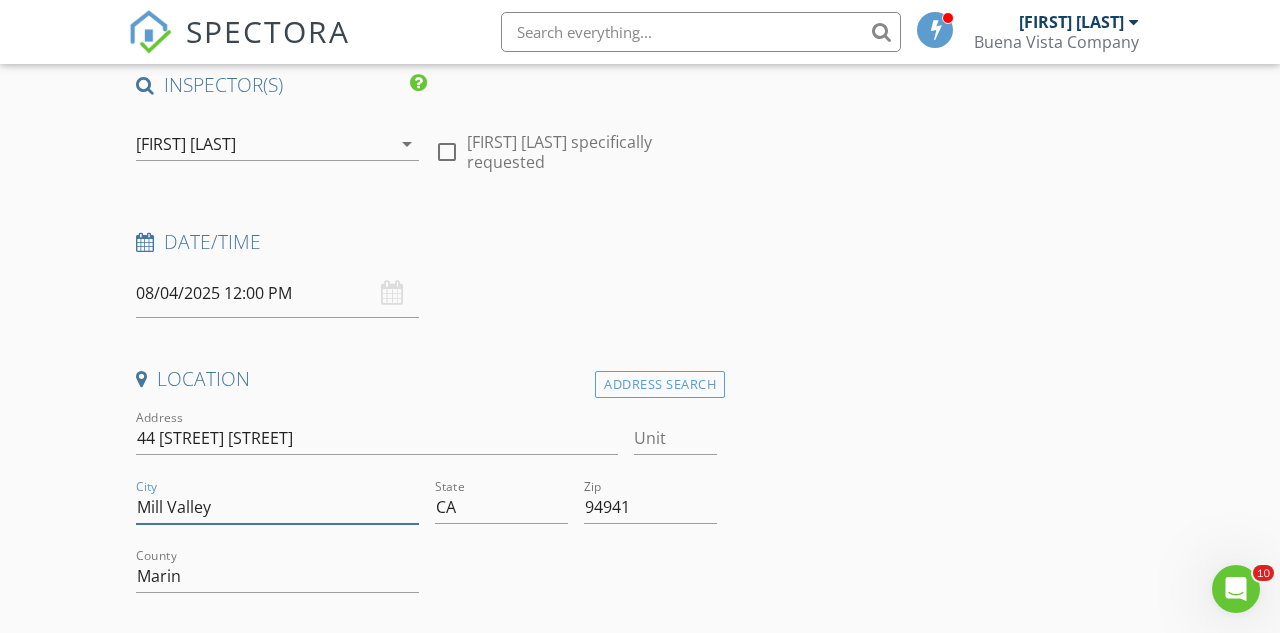 type on "1123" 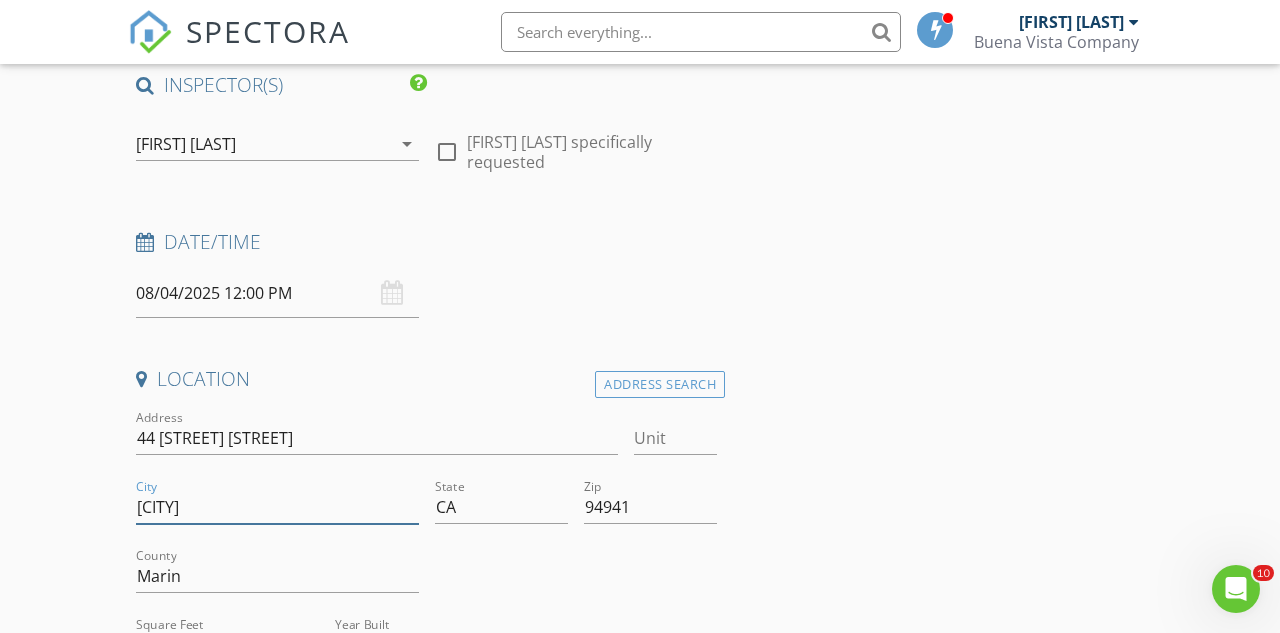 type on "[CITY]" 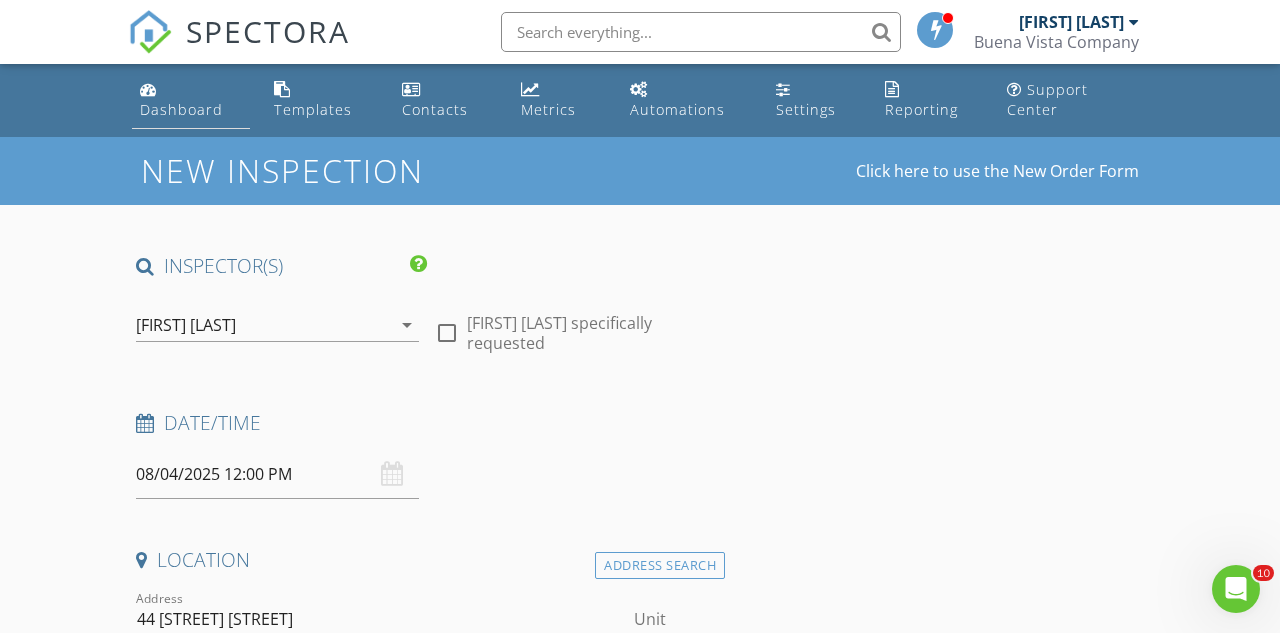 scroll, scrollTop: 0, scrollLeft: 0, axis: both 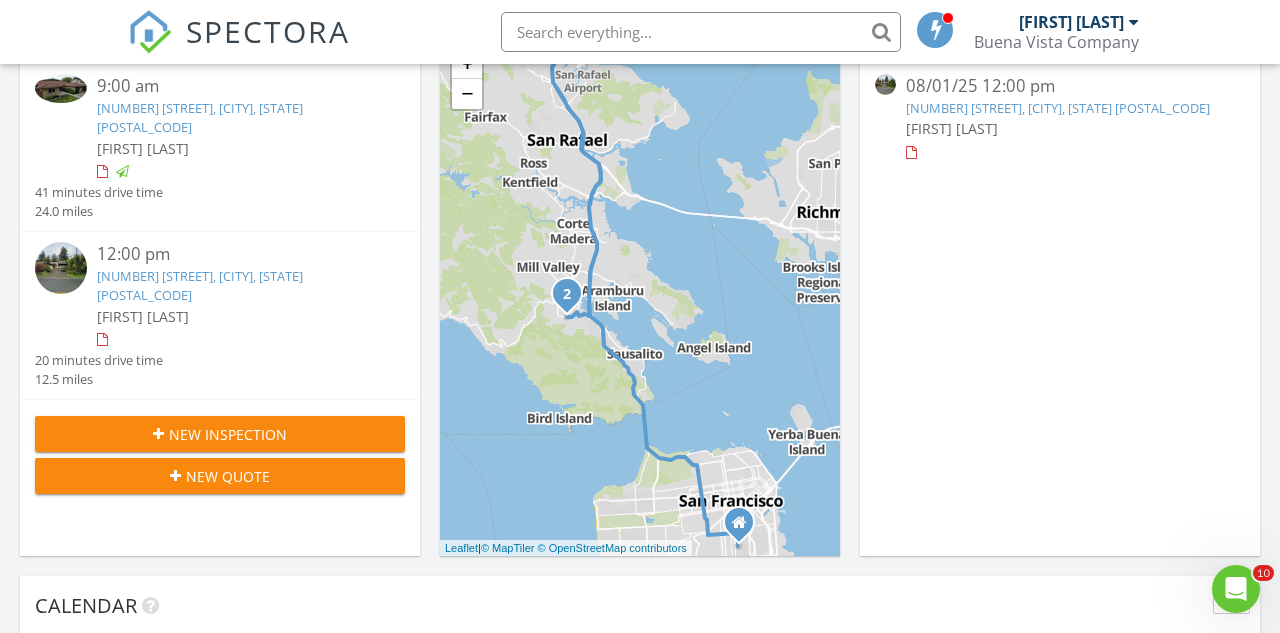 click on "New Inspection" at bounding box center [228, 434] 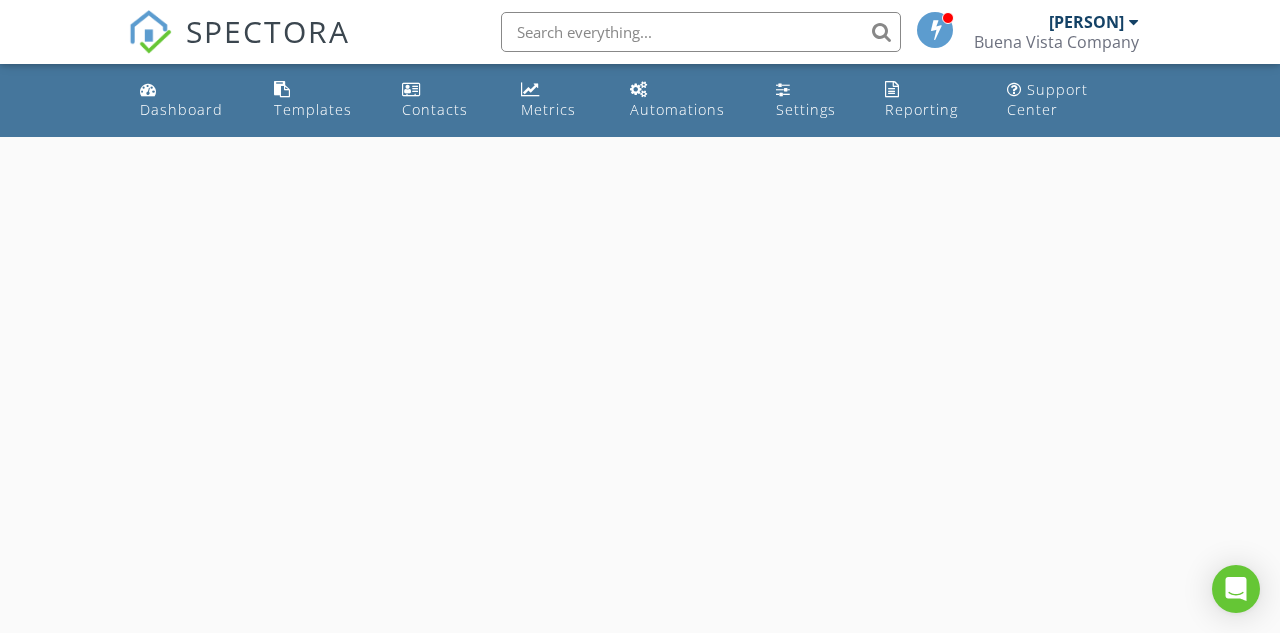 scroll, scrollTop: 0, scrollLeft: 0, axis: both 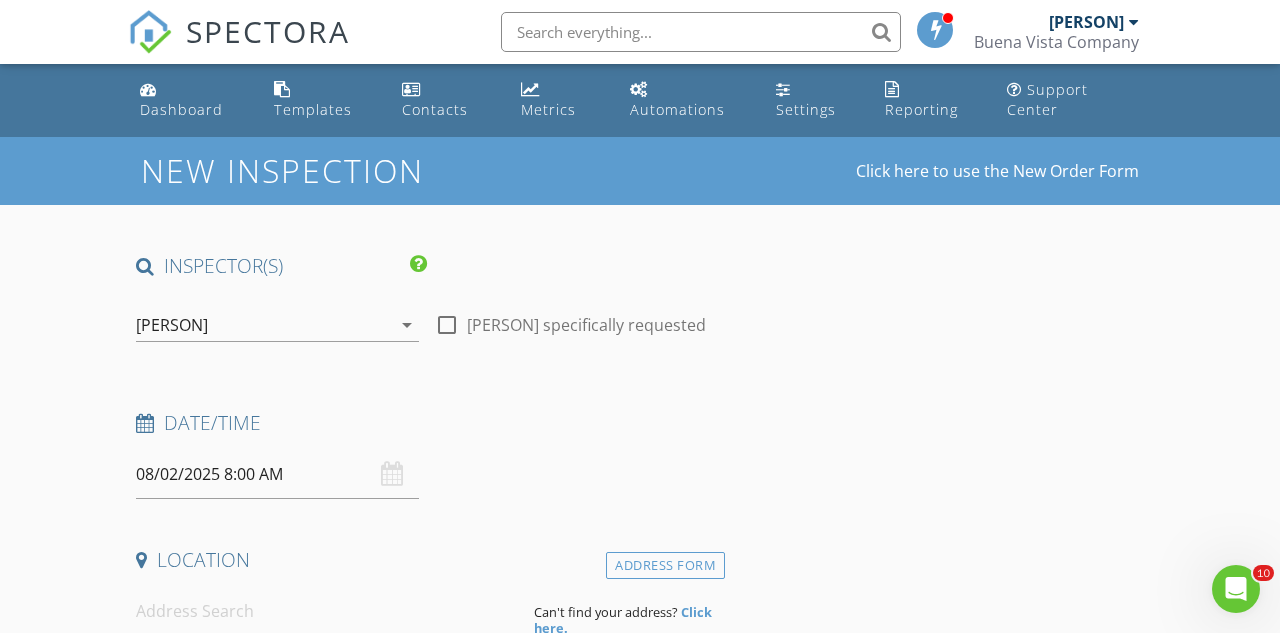click on "08/02/2025 8:00 AM" at bounding box center [277, 474] 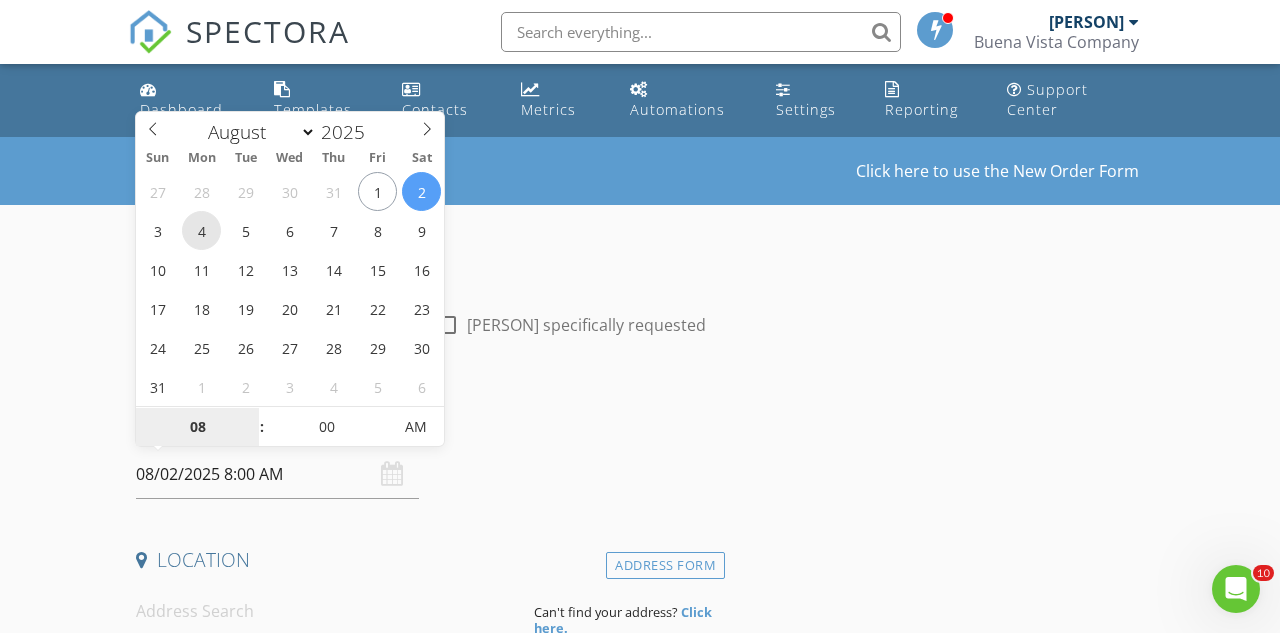 type on "08/04/2025 8:00 AM" 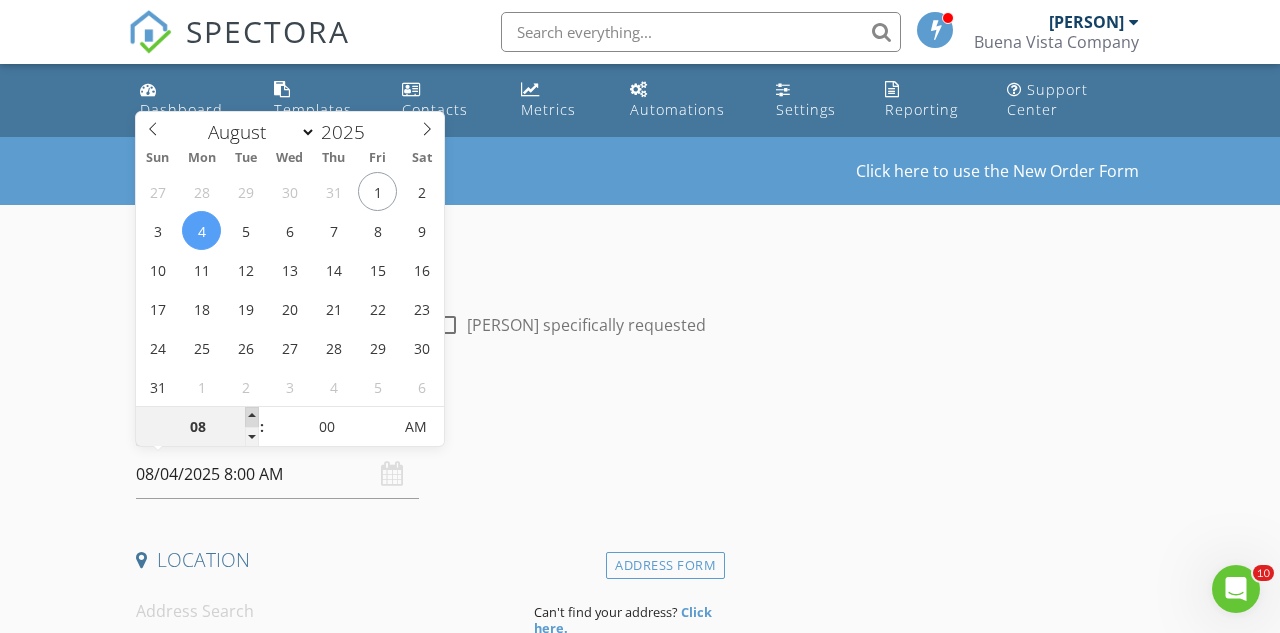 type on "09" 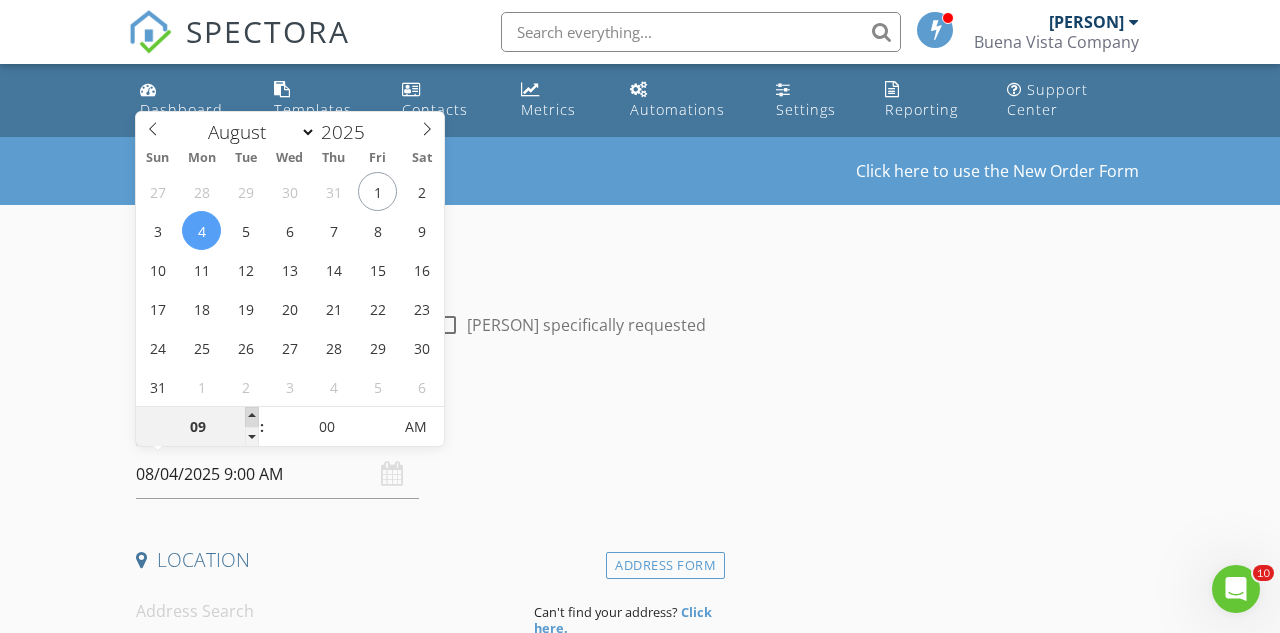 click at bounding box center (252, 417) 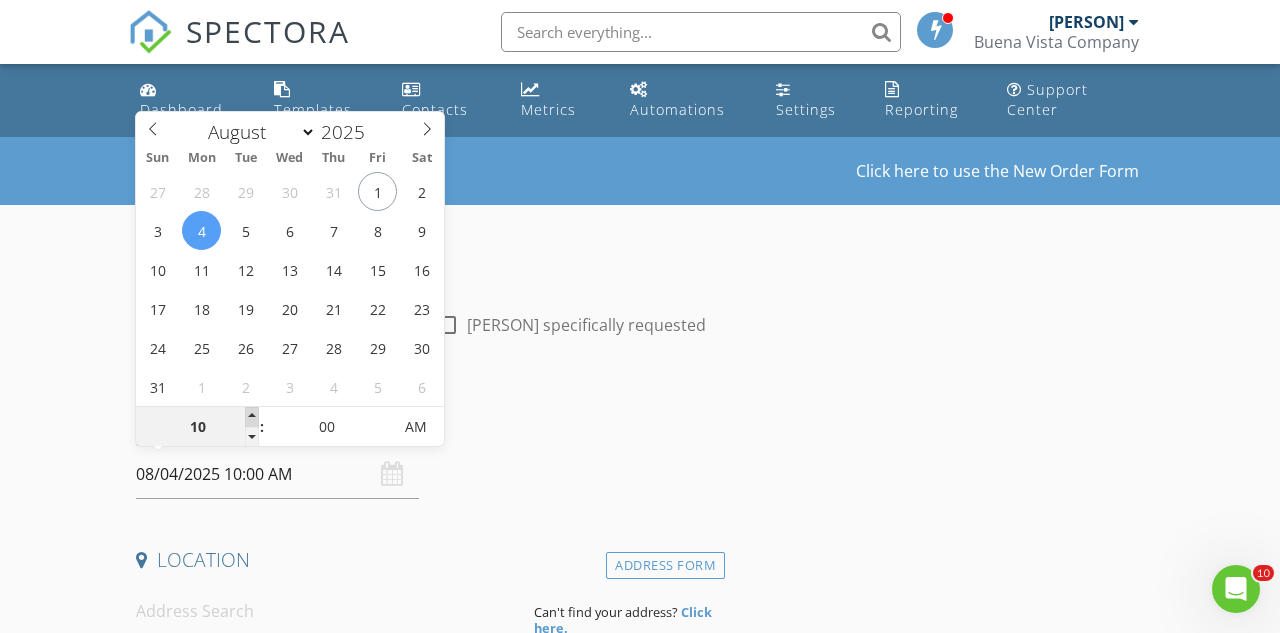 click at bounding box center [252, 417] 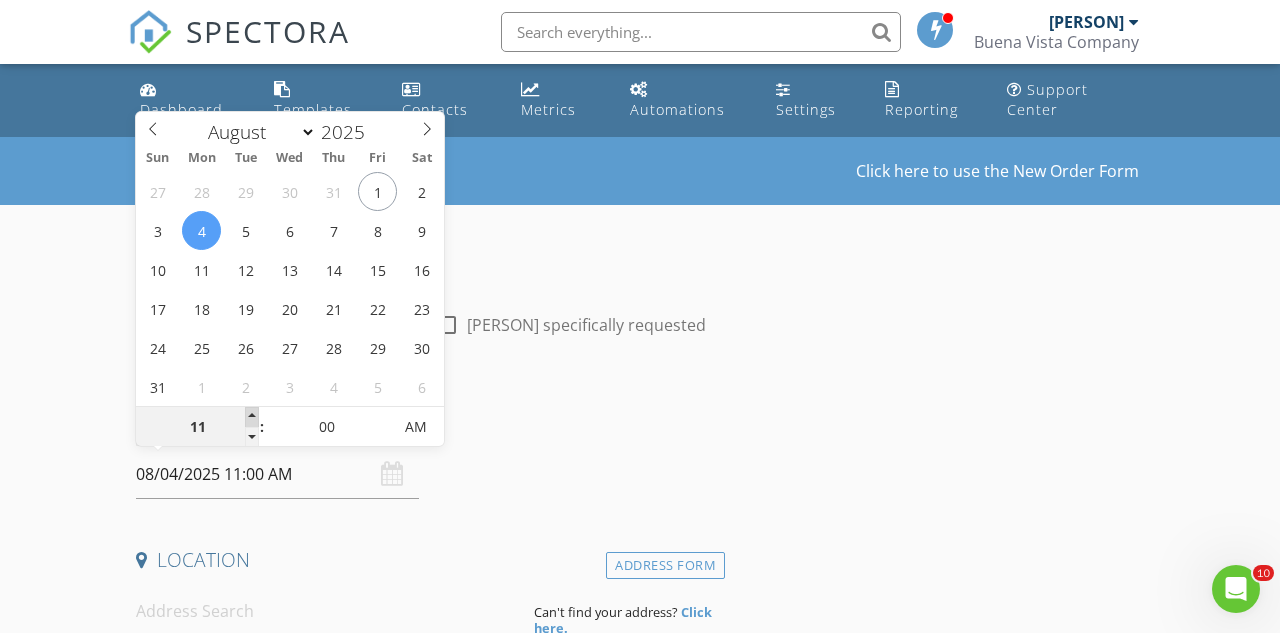 click at bounding box center (252, 417) 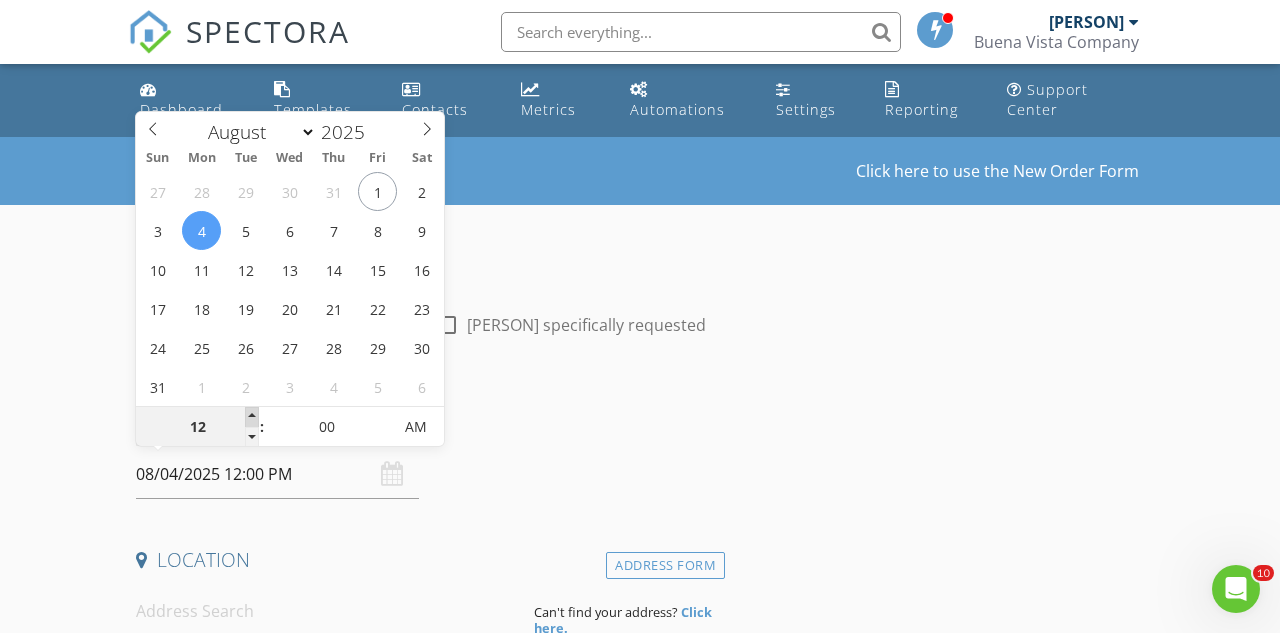 click at bounding box center (252, 417) 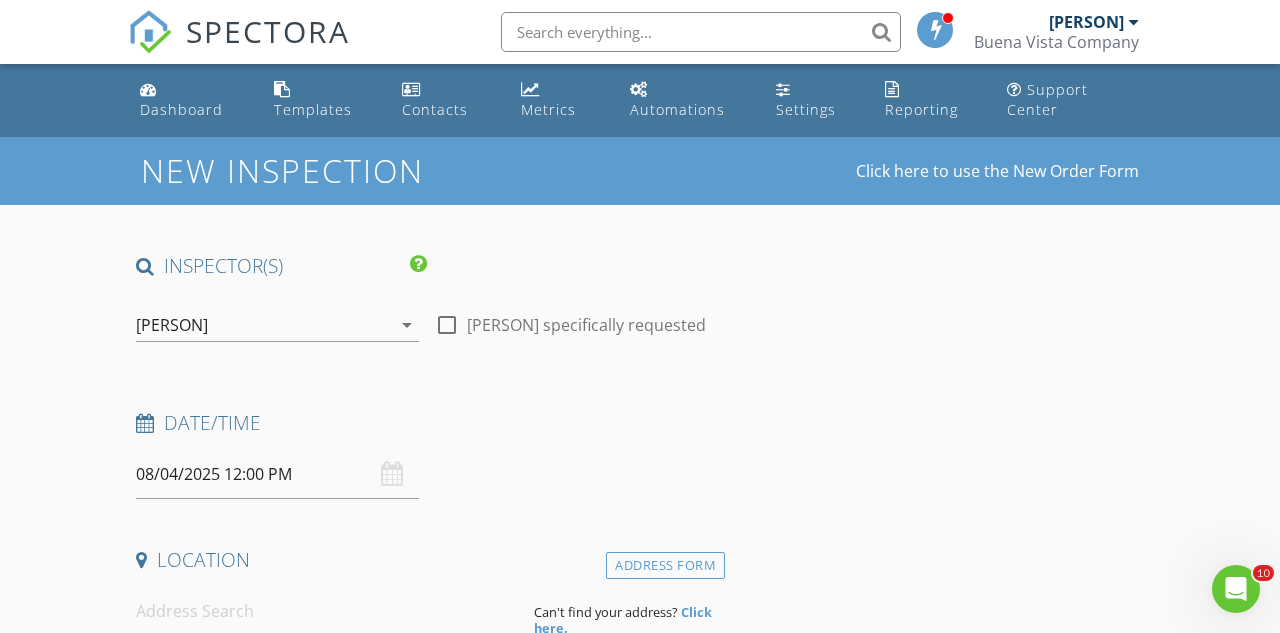 click at bounding box center [327, 611] 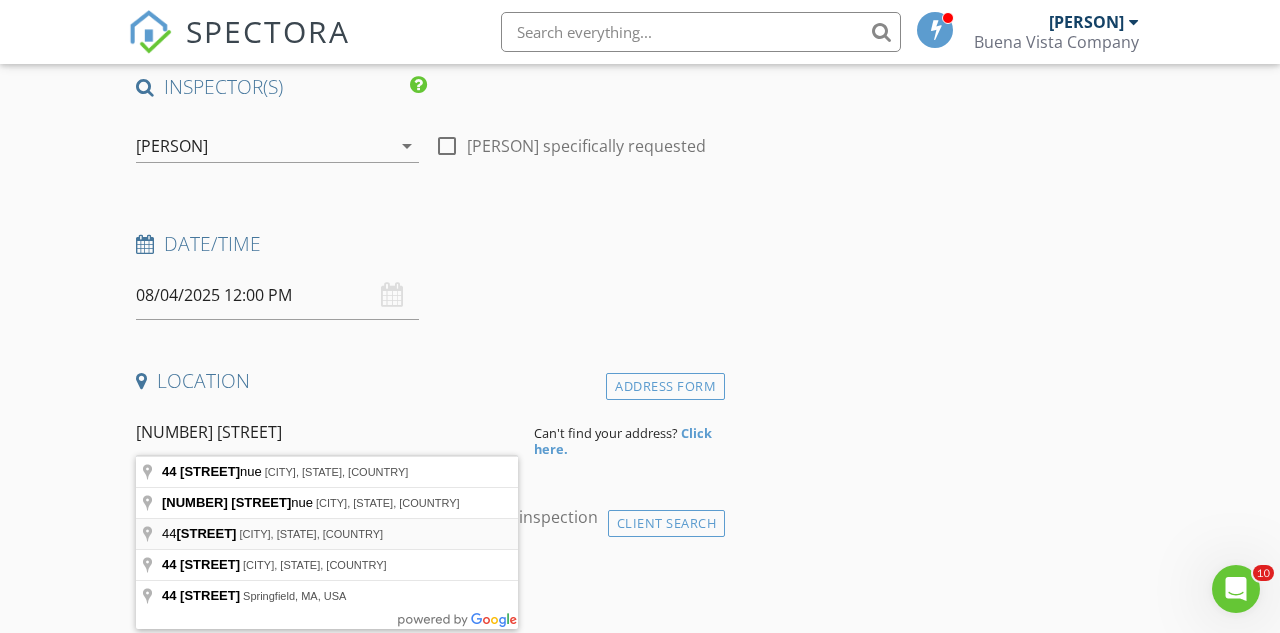 scroll, scrollTop: 217, scrollLeft: 0, axis: vertical 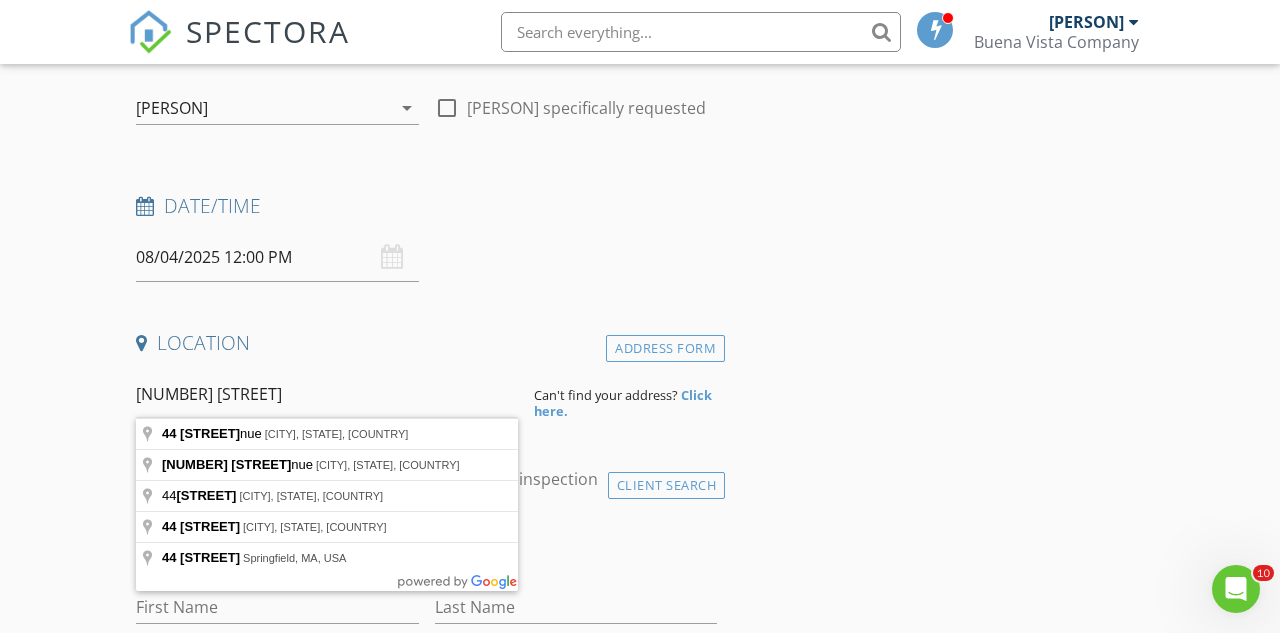 type on "44 Santa Barbara Avenue, San Anselmo, CA, USA" 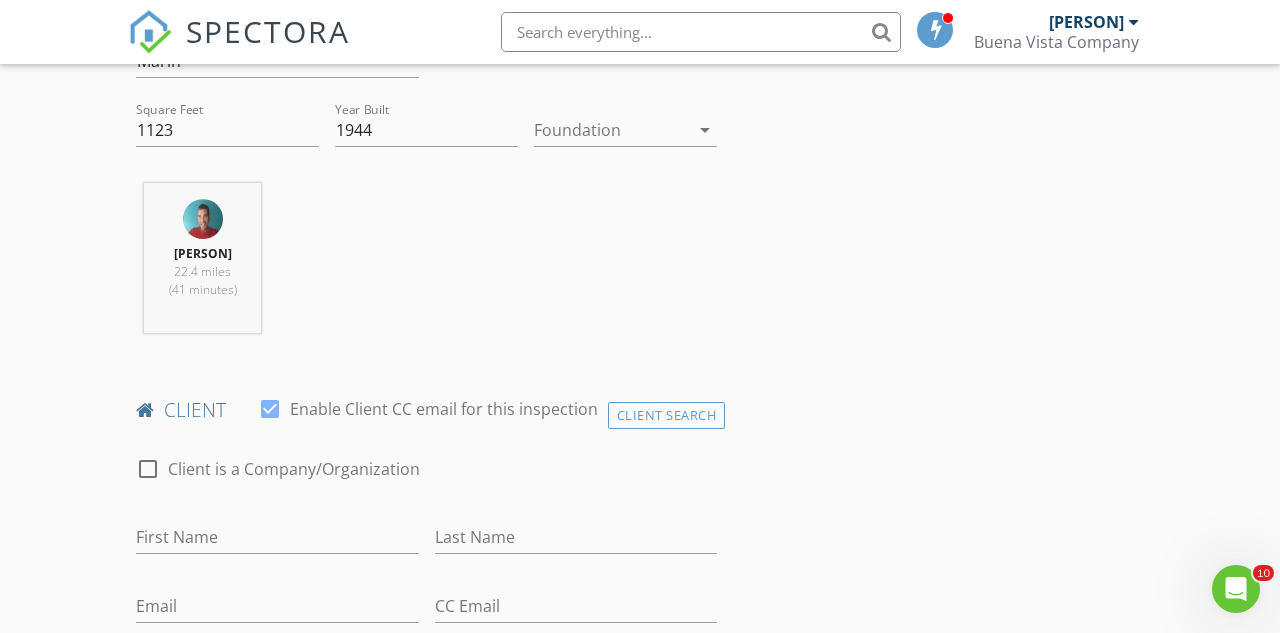 scroll, scrollTop: 708, scrollLeft: 0, axis: vertical 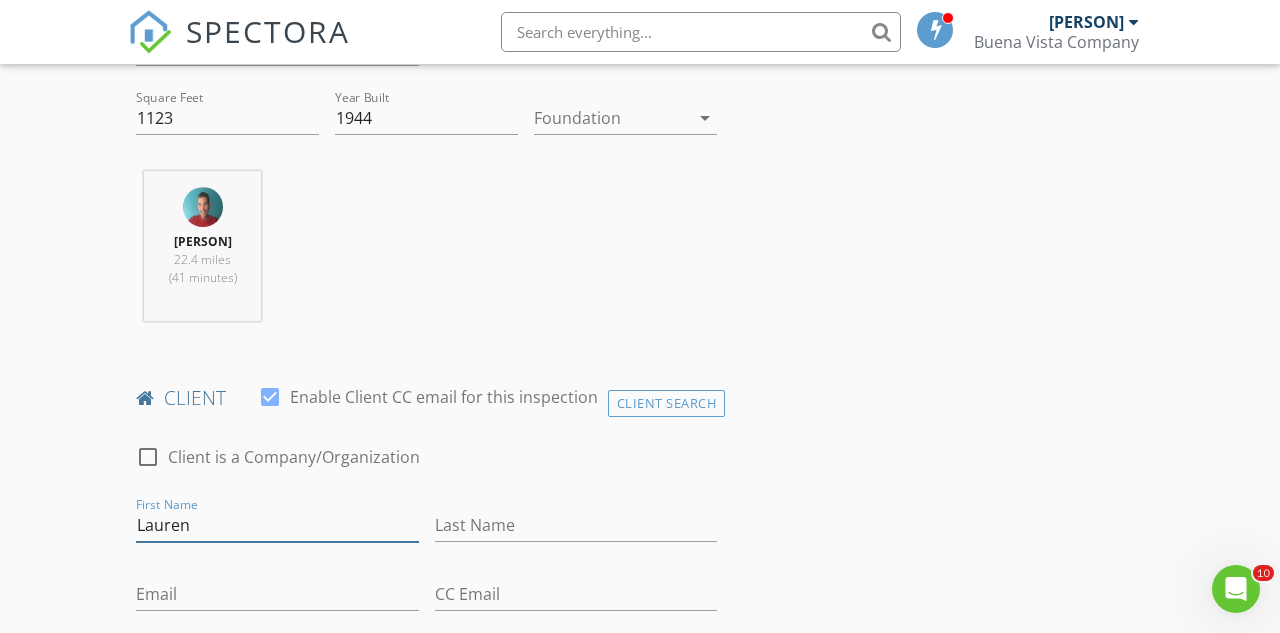 type on "Lauren" 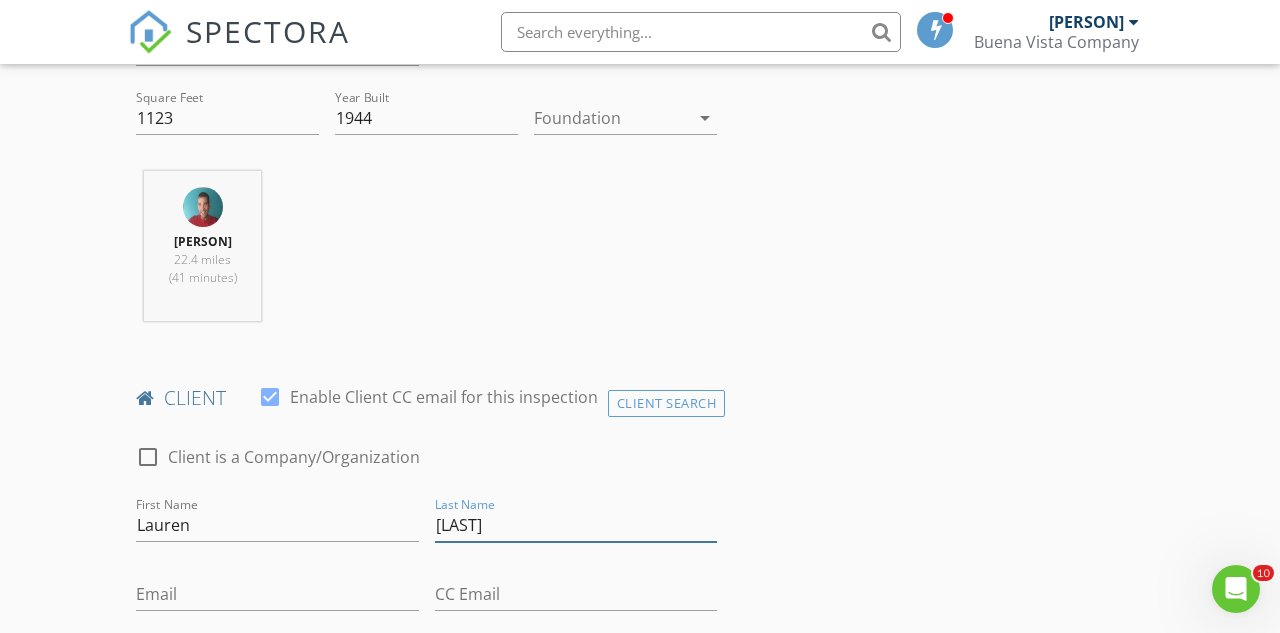 type on "[LAST]" 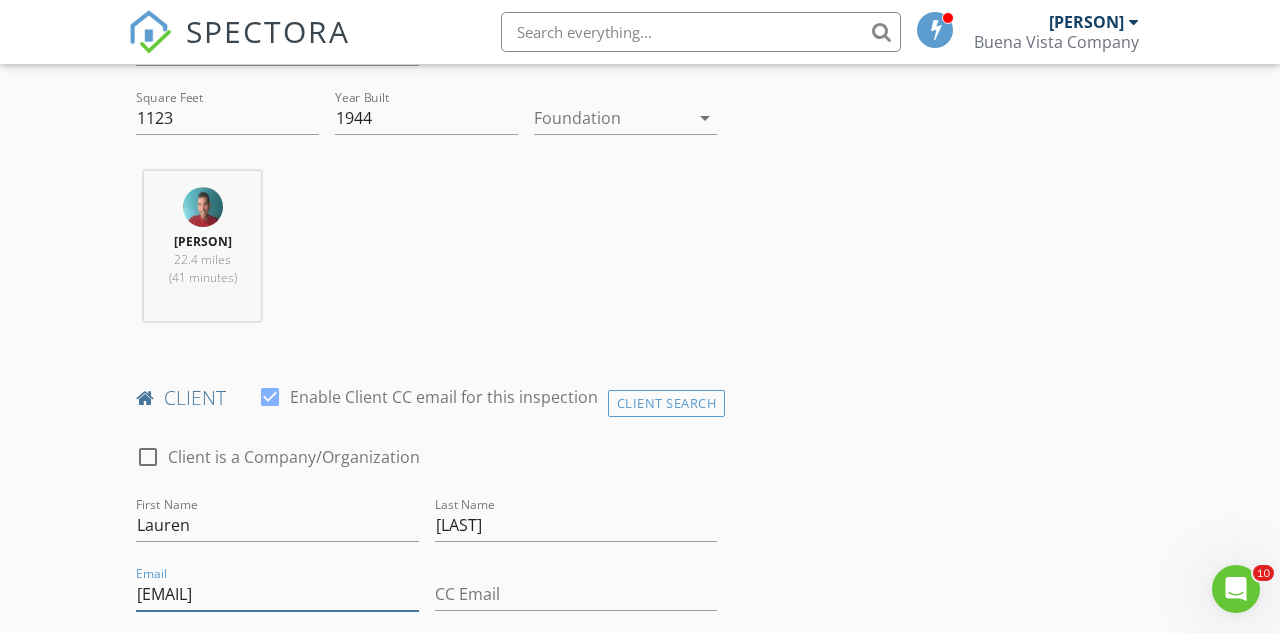 type on "[USERNAME]@[DOMAIN]" 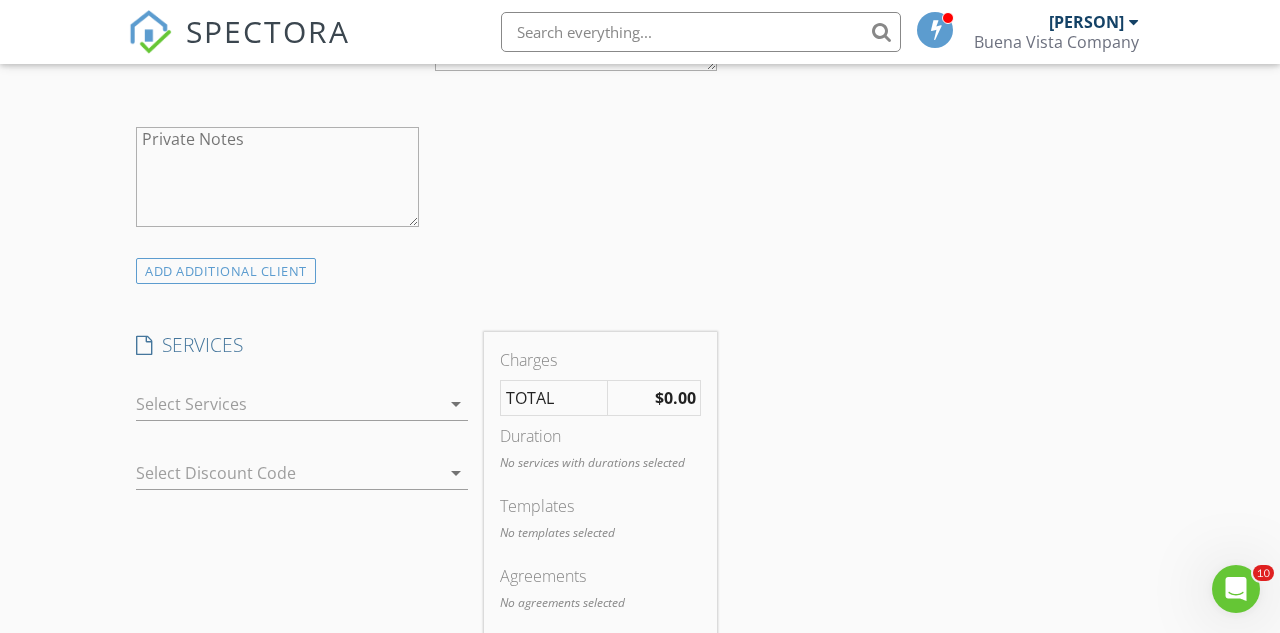 scroll, scrollTop: 1398, scrollLeft: 0, axis: vertical 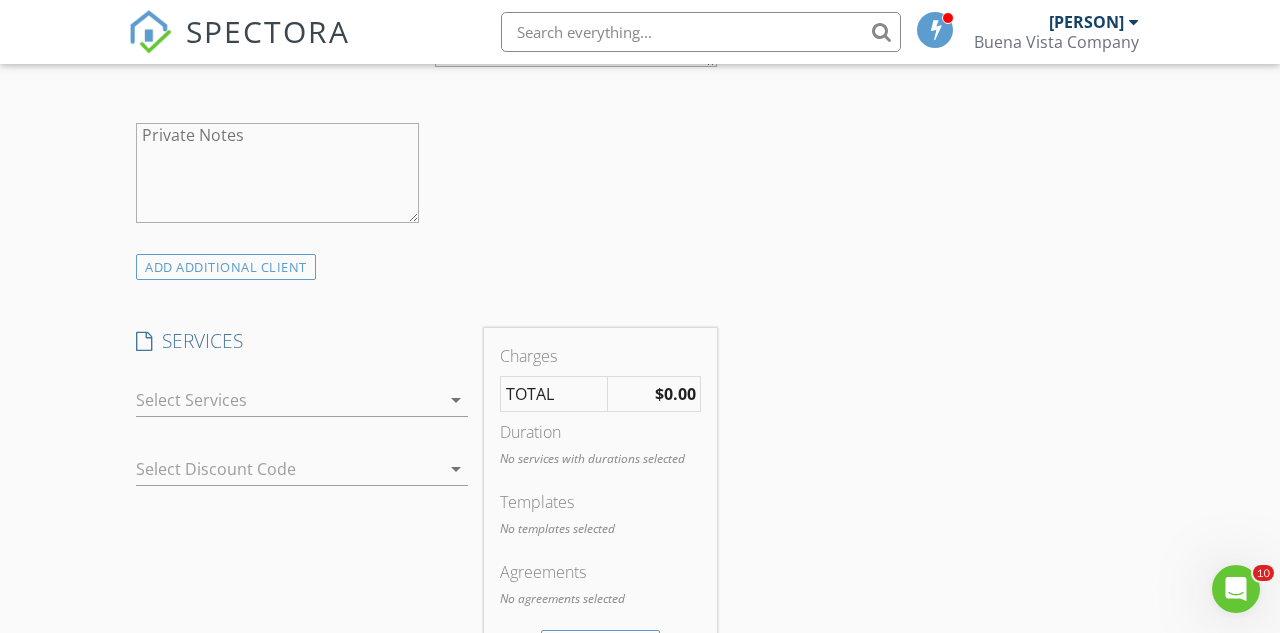 type on "[PHONE]" 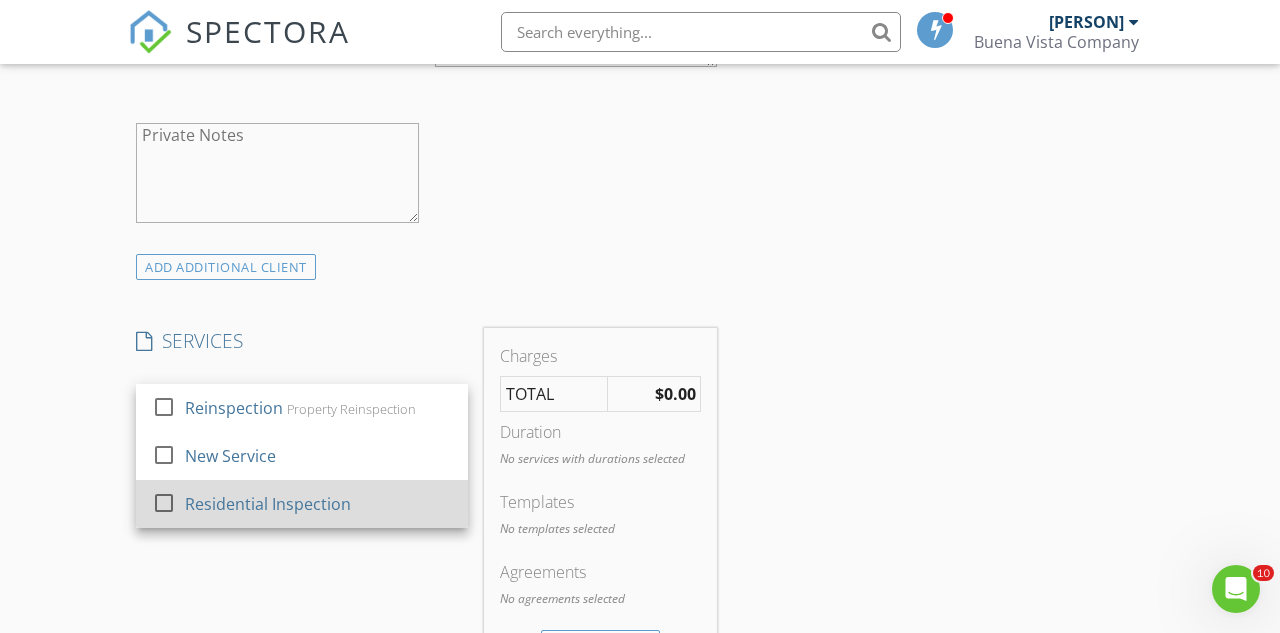 click on "Residential Inspection" at bounding box center [268, 504] 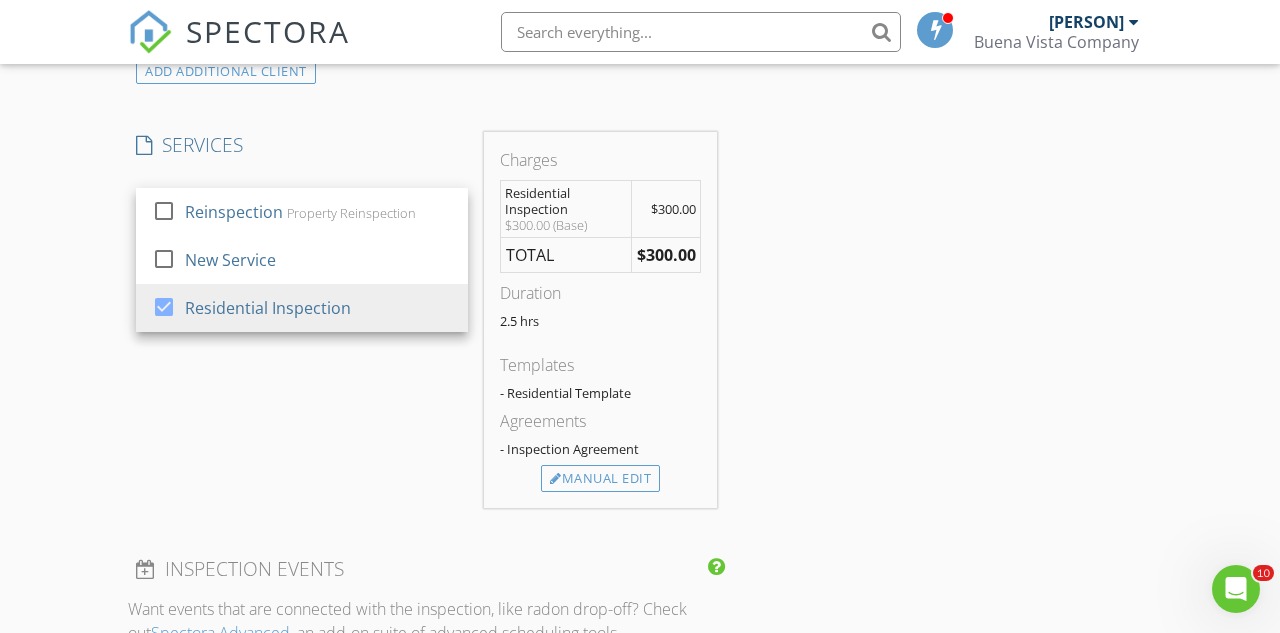 scroll, scrollTop: 1613, scrollLeft: 0, axis: vertical 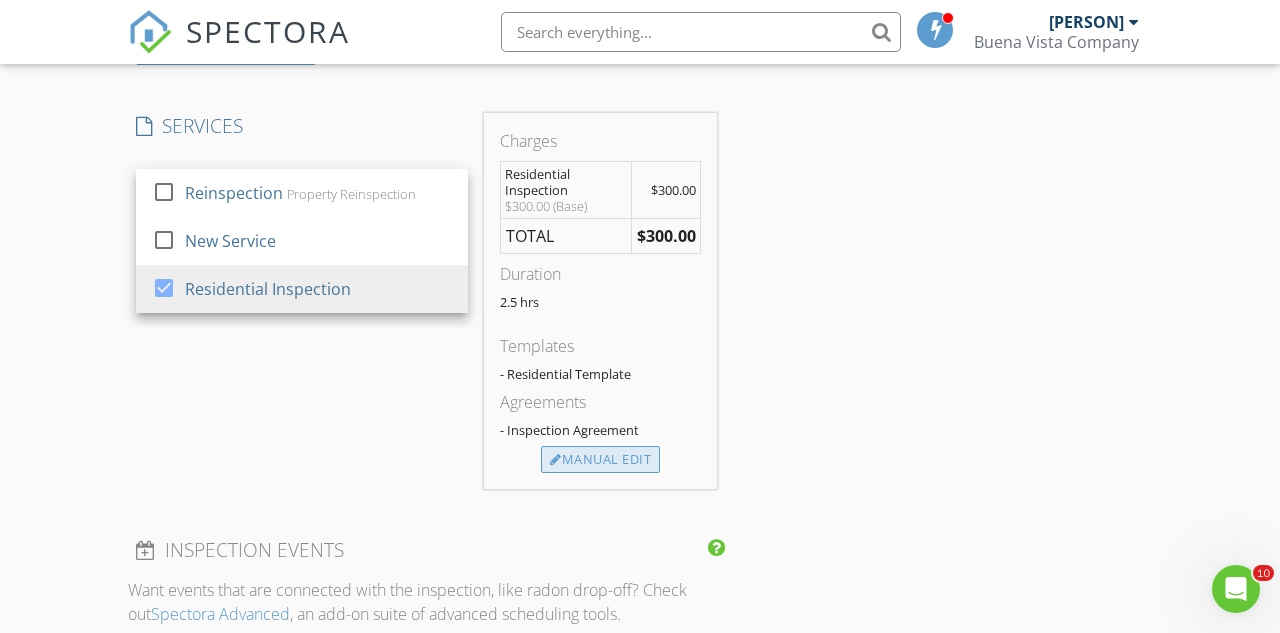 click on "Manual Edit" at bounding box center (600, 460) 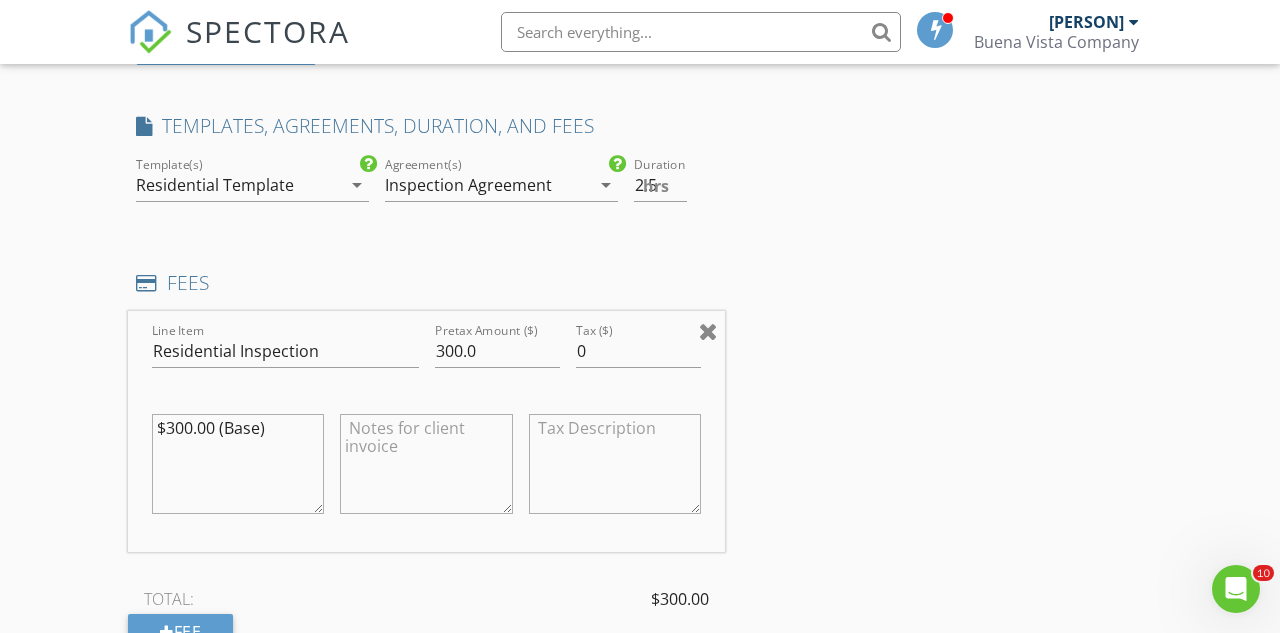 click at bounding box center (708, 331) 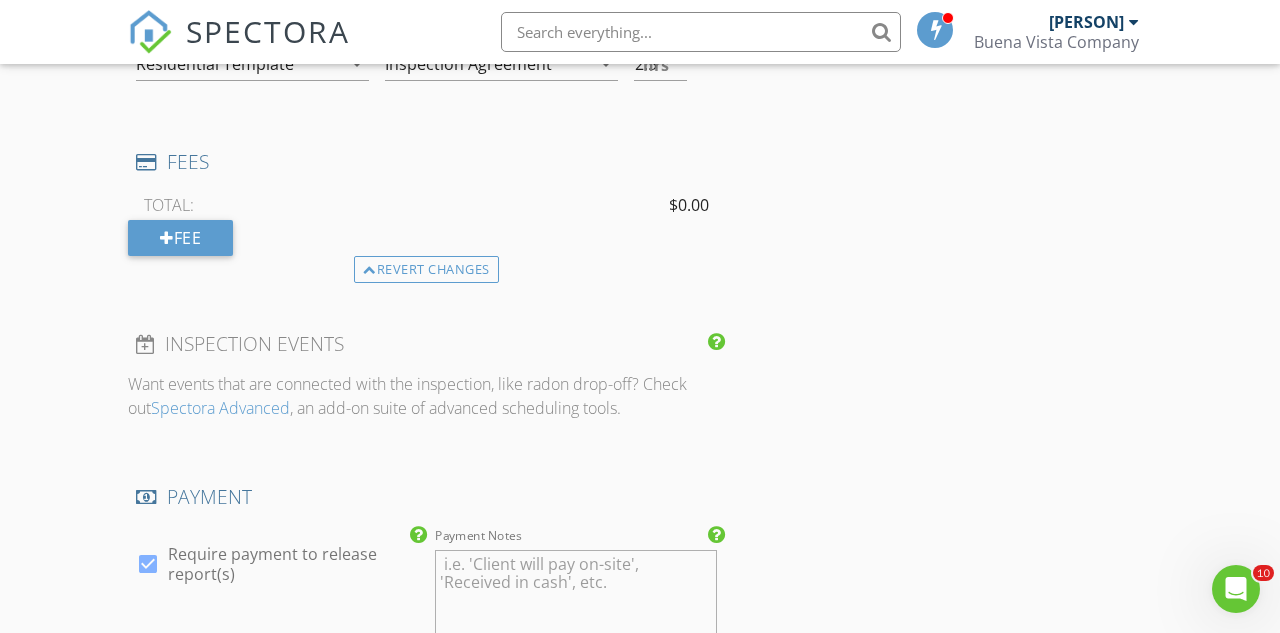 scroll, scrollTop: 1750, scrollLeft: 0, axis: vertical 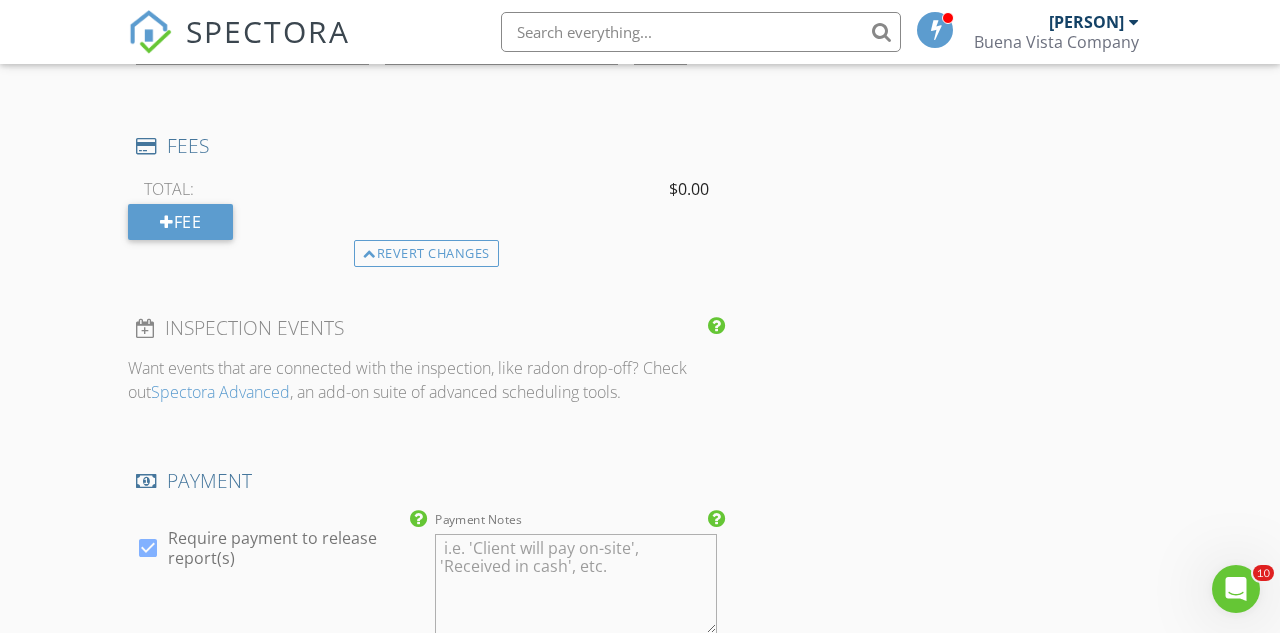 click at bounding box center [148, 548] 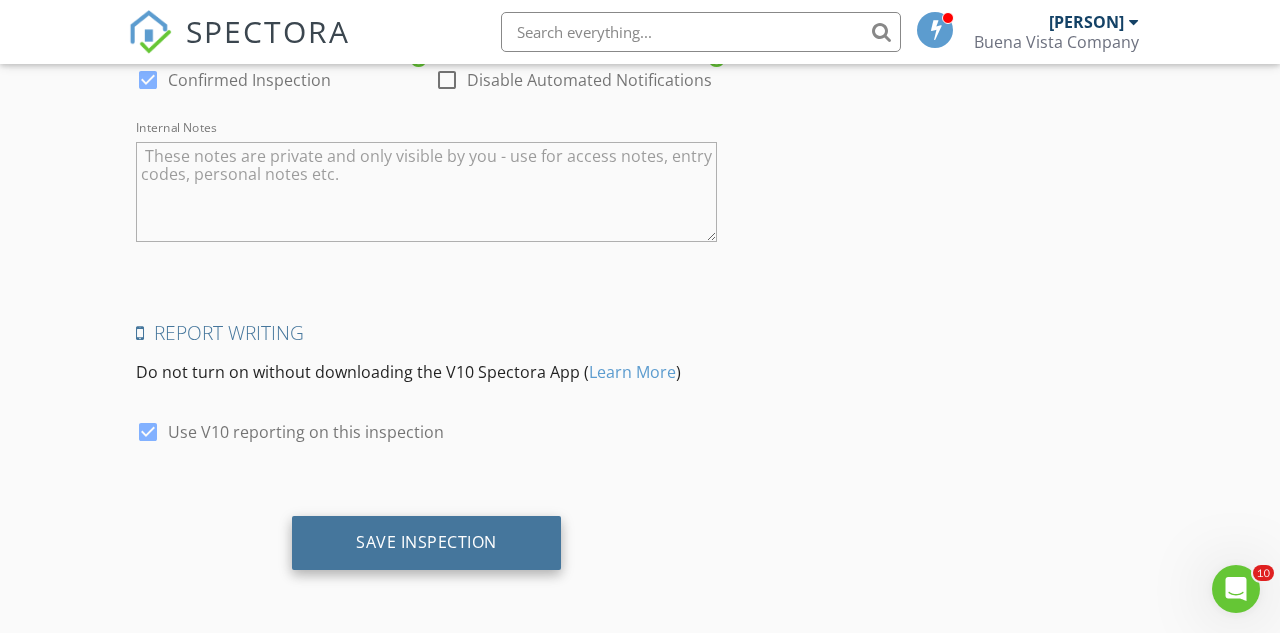 scroll, scrollTop: 2900, scrollLeft: 0, axis: vertical 